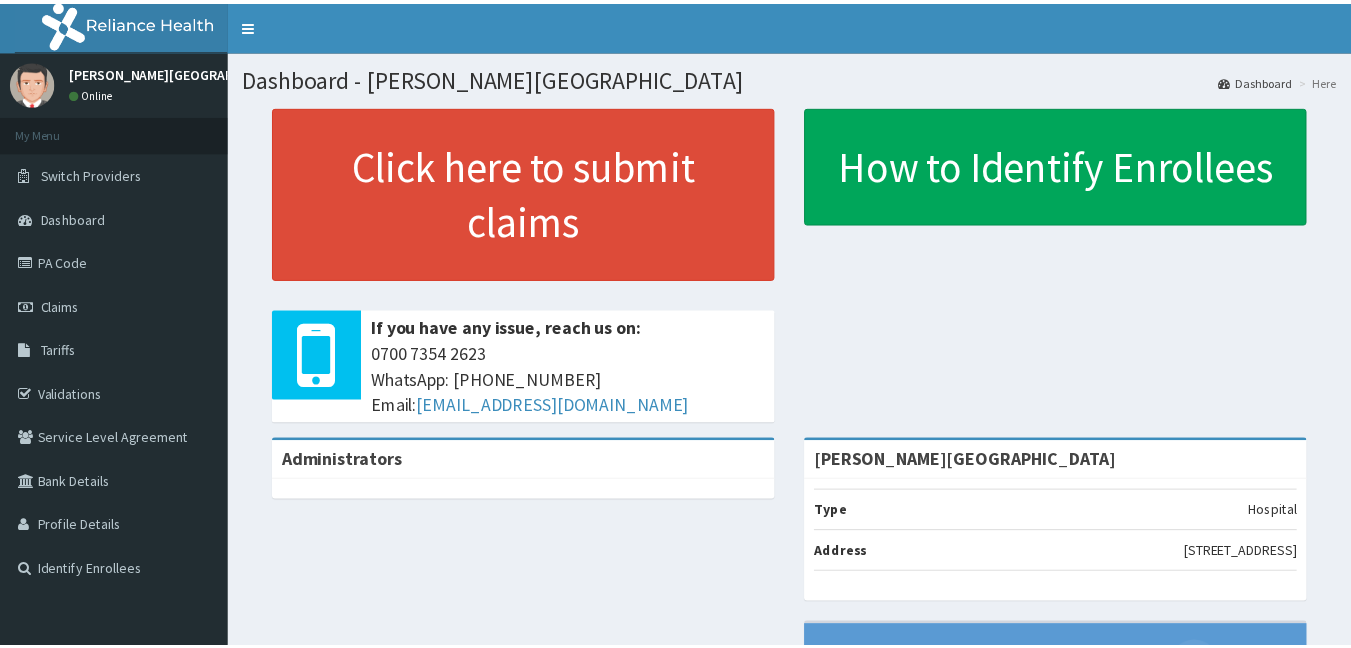 scroll, scrollTop: 0, scrollLeft: 0, axis: both 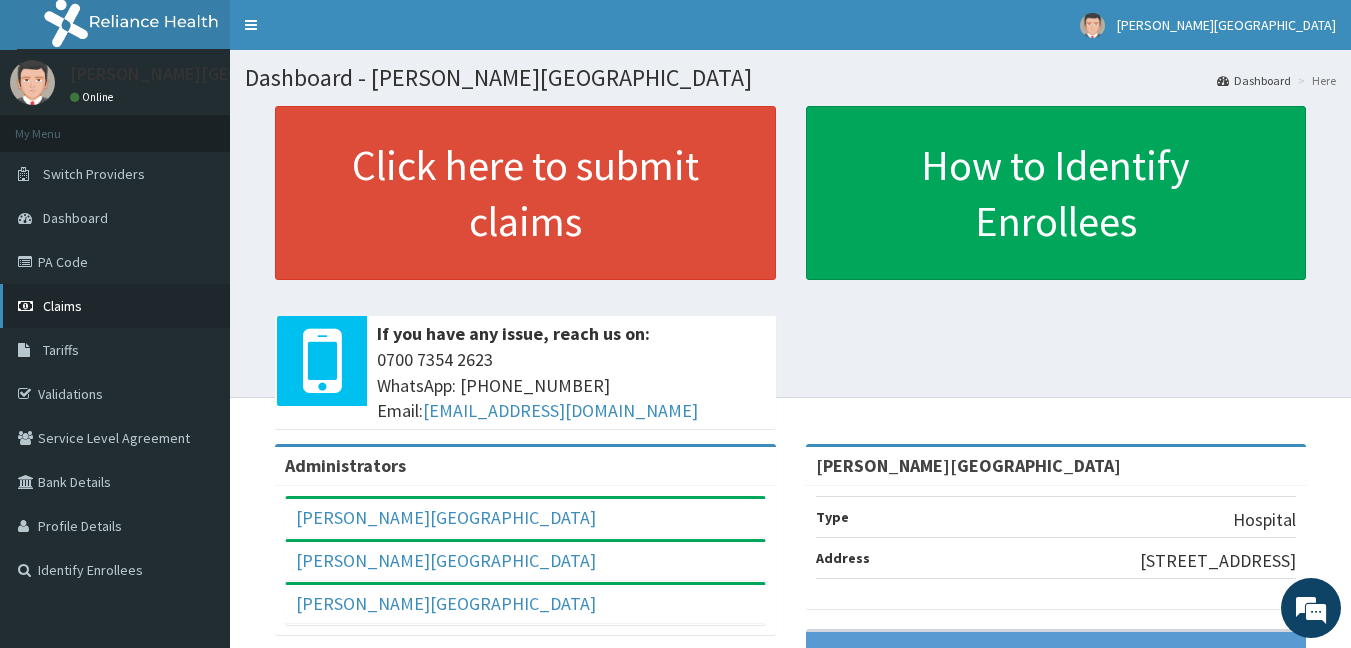 click on "Claims" at bounding box center [115, 306] 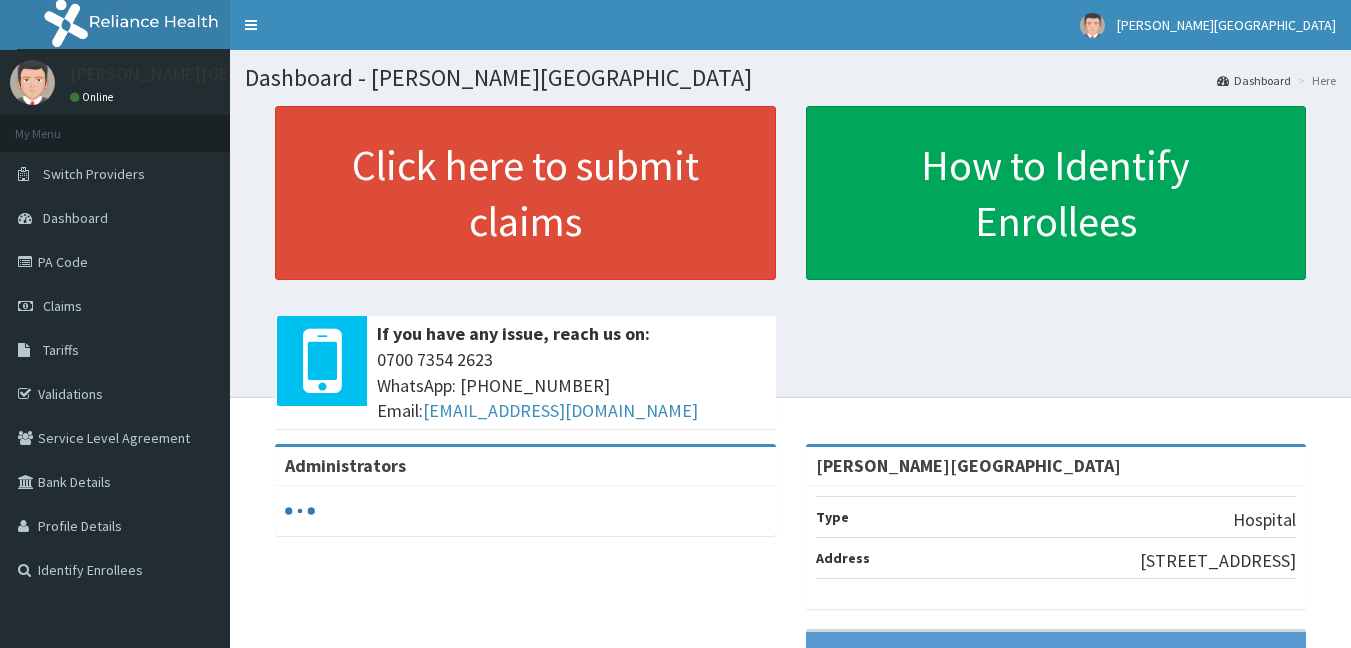 scroll, scrollTop: 0, scrollLeft: 0, axis: both 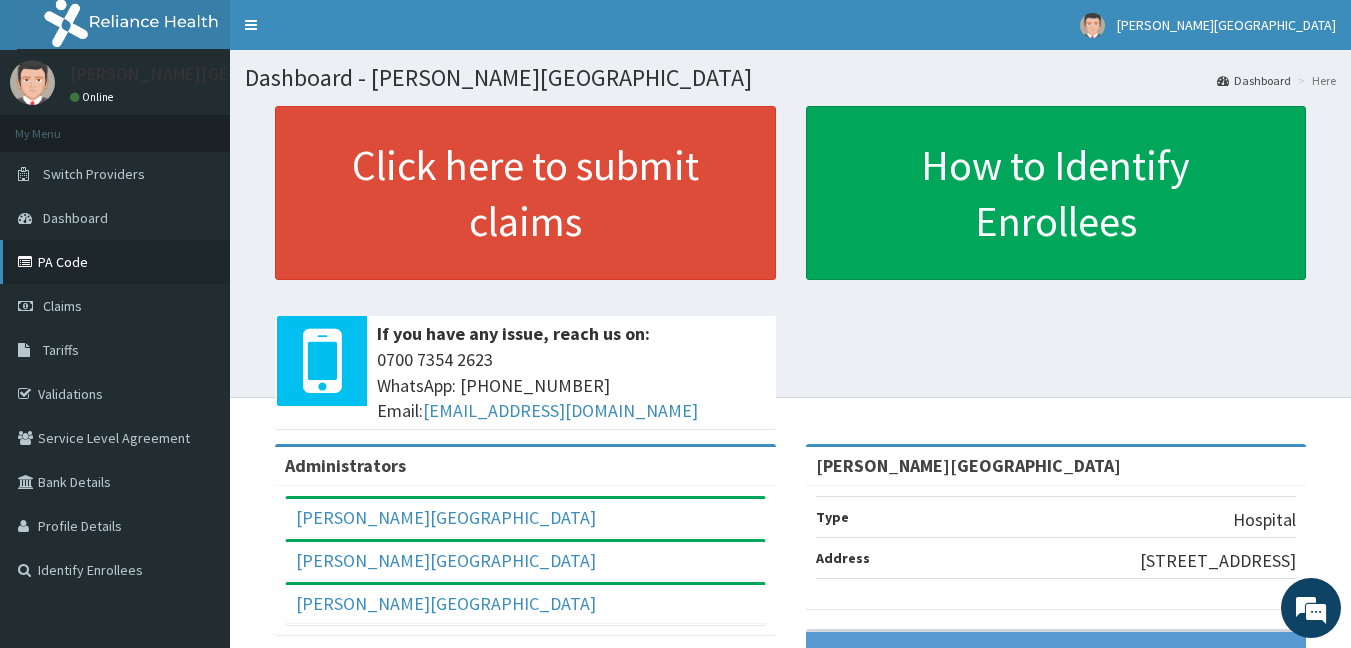 click on "PA Code" at bounding box center [115, 262] 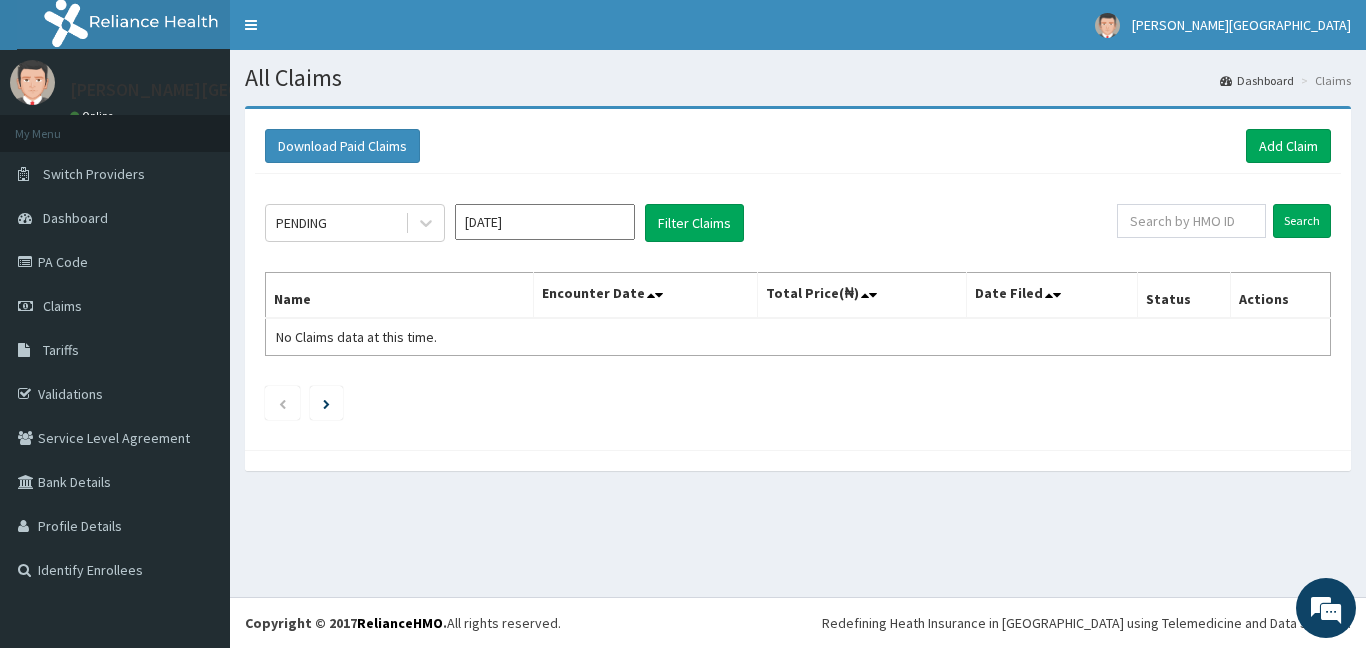scroll, scrollTop: 0, scrollLeft: 0, axis: both 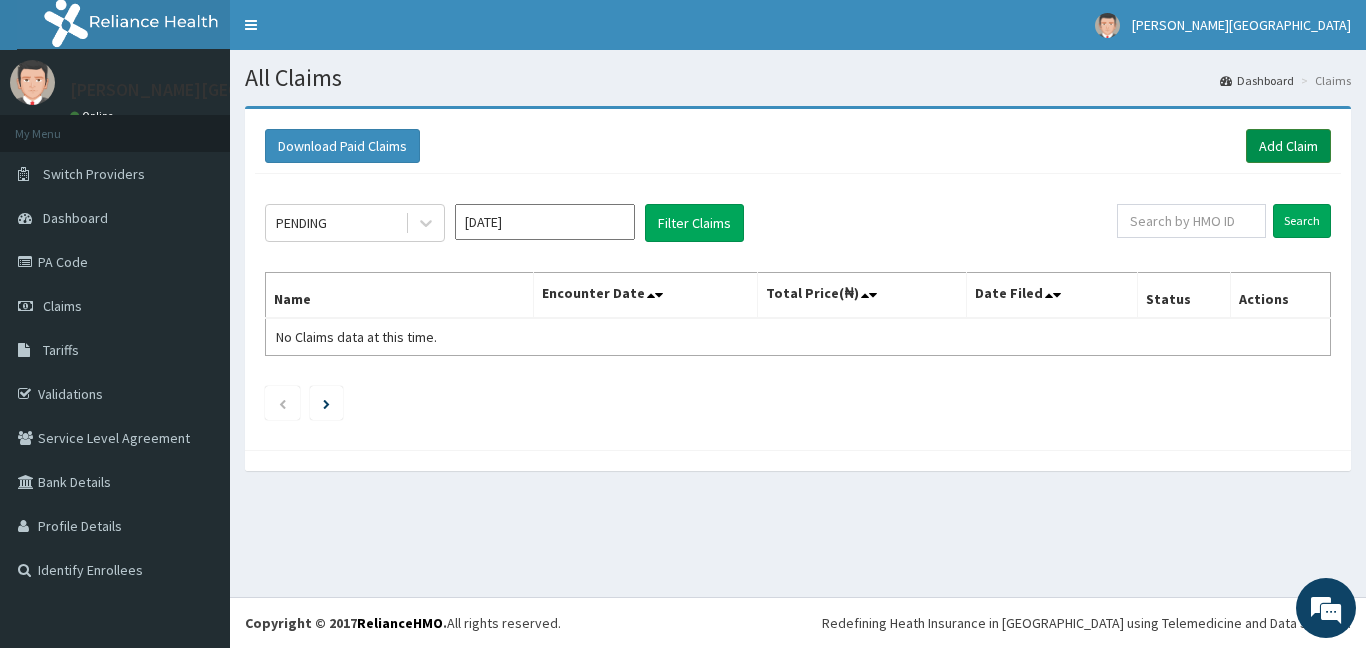 click on "Add Claim" at bounding box center (1288, 146) 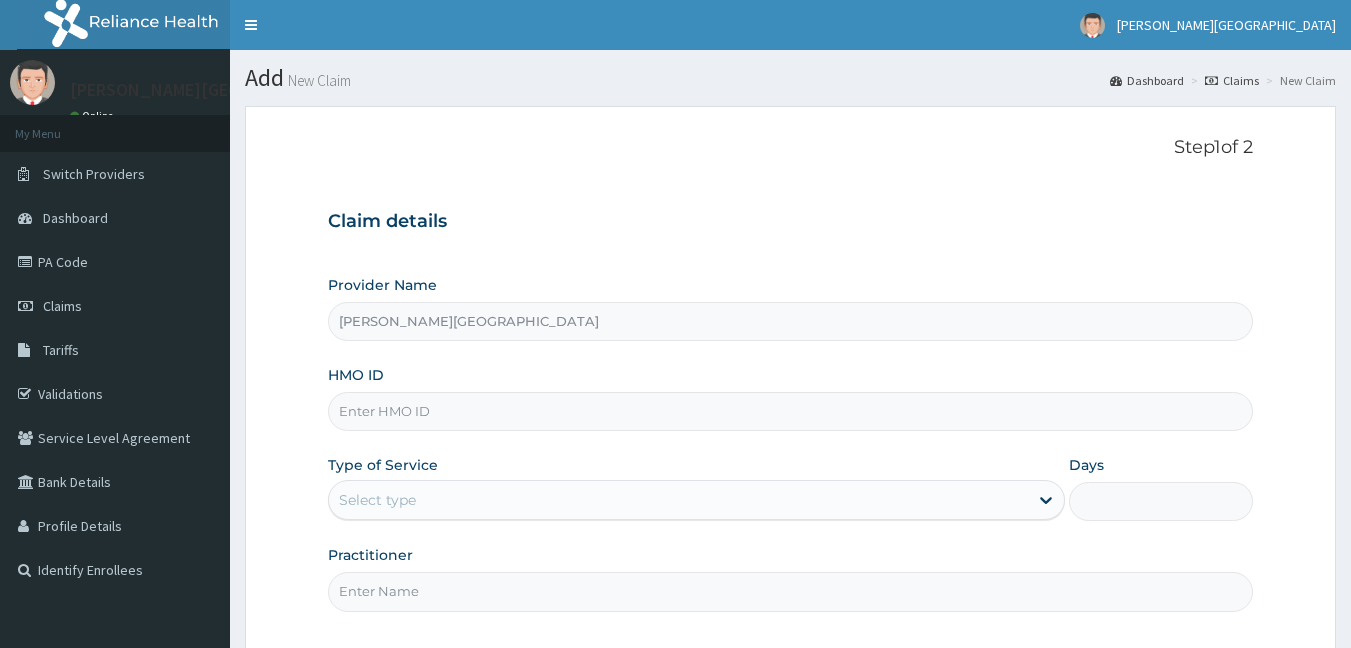 scroll, scrollTop: 0, scrollLeft: 0, axis: both 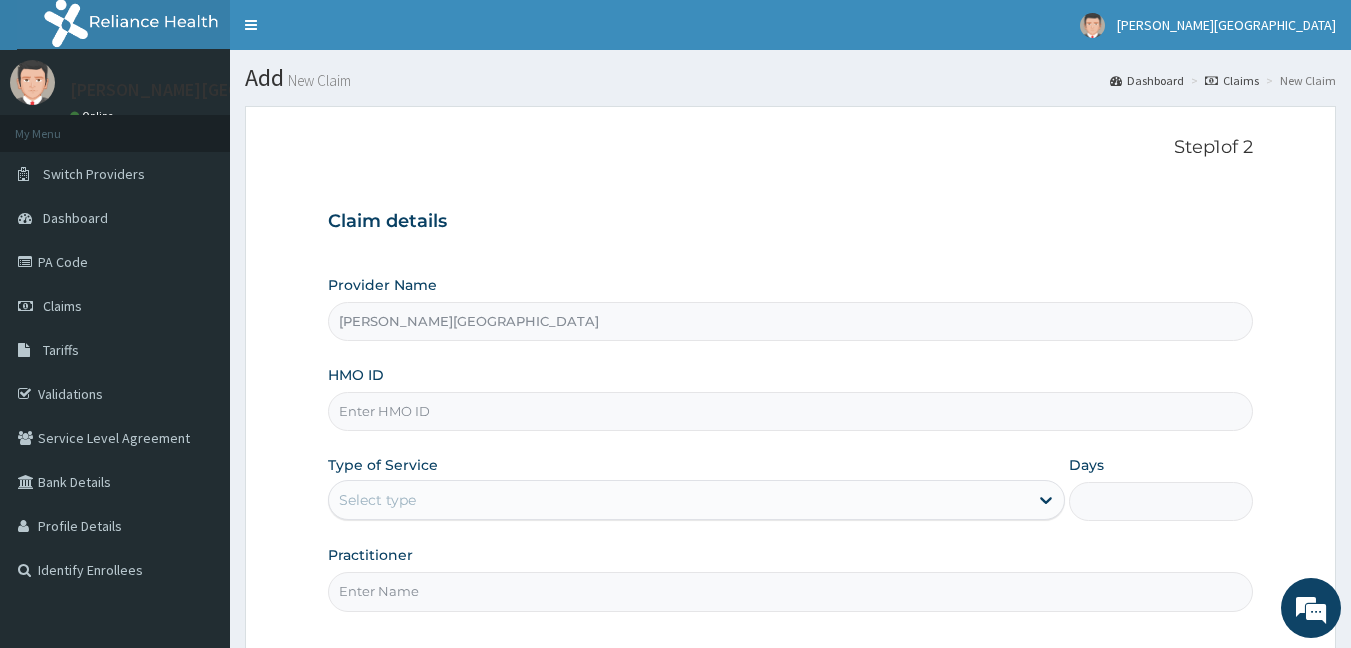 paste on "AOA/10001/A" 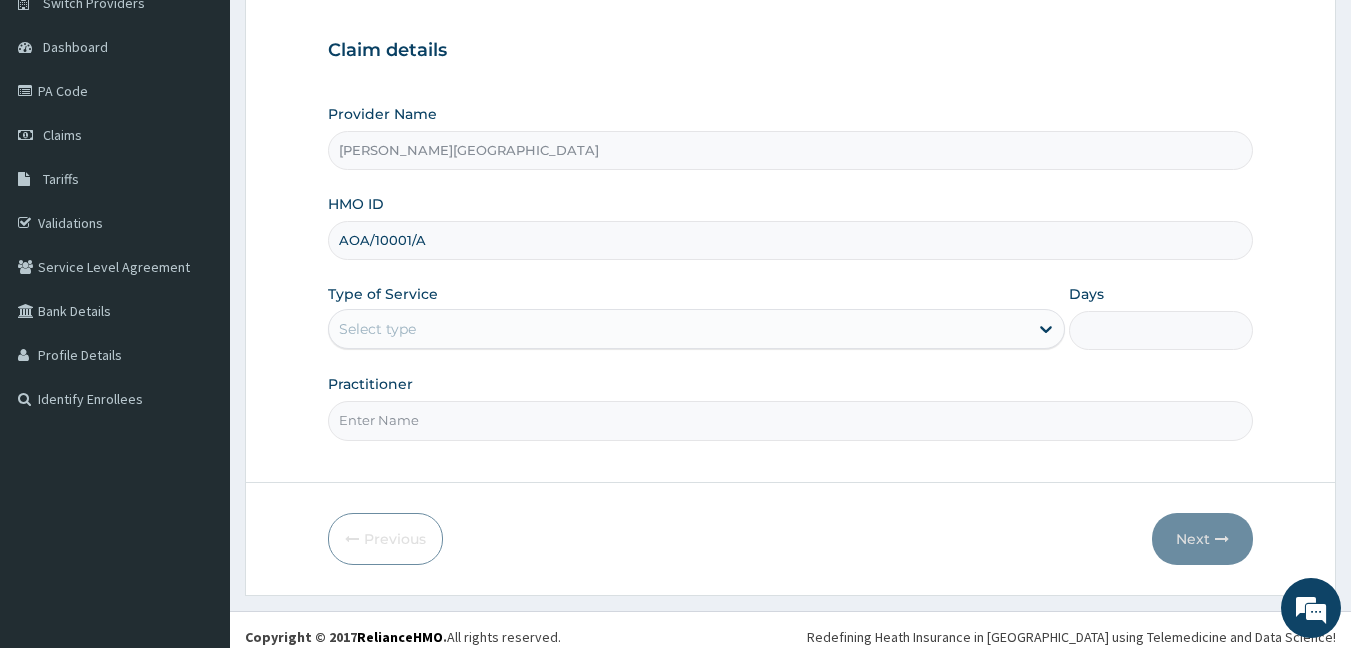 scroll, scrollTop: 185, scrollLeft: 0, axis: vertical 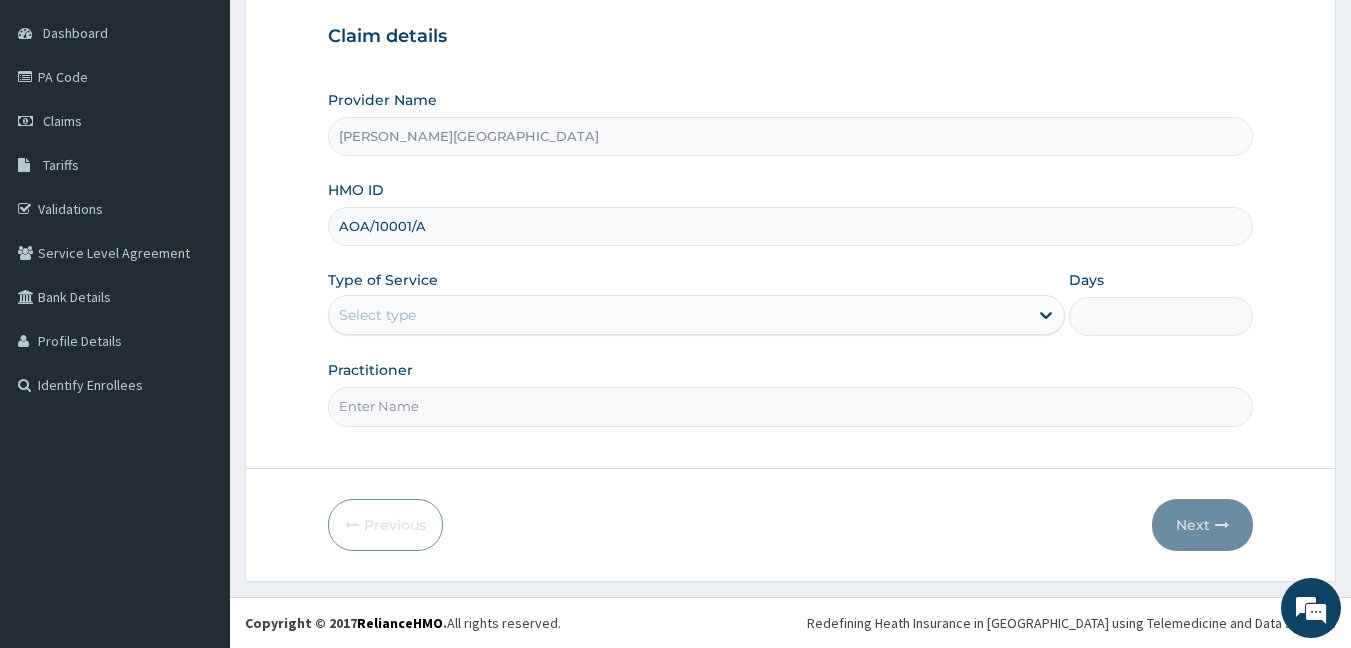 type on "AOA/10001/A" 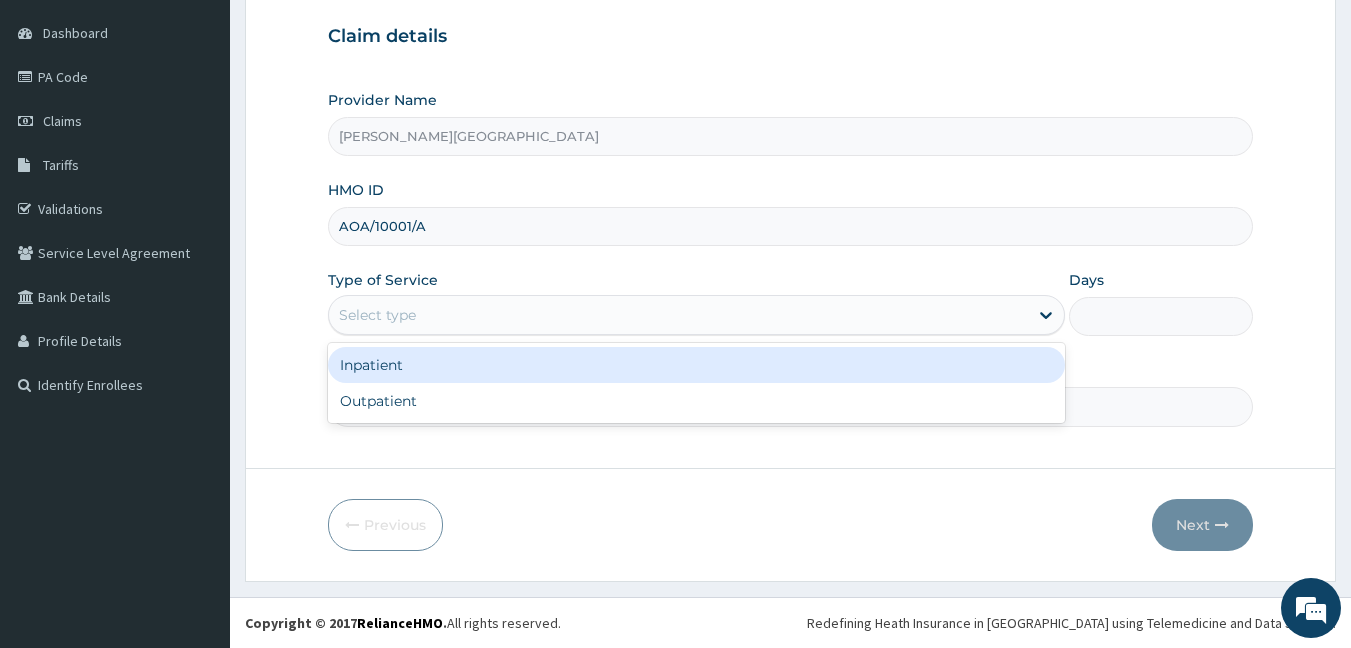click on "Select type" at bounding box center [678, 315] 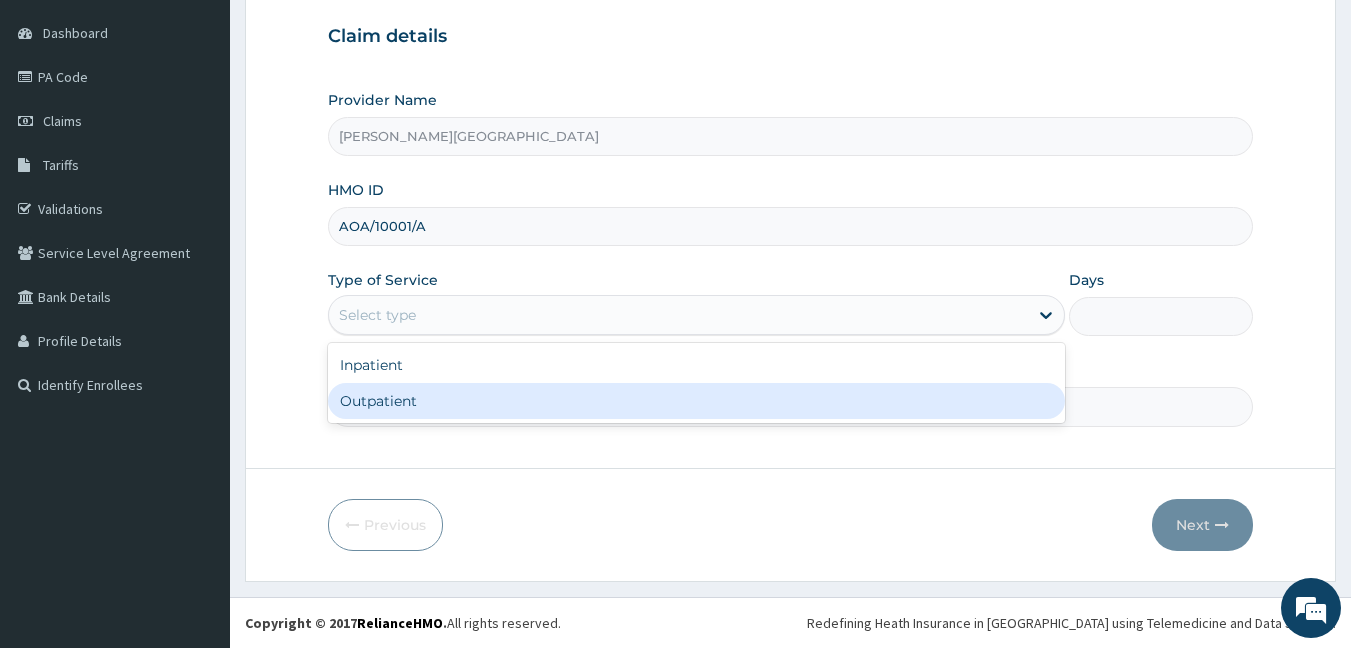 click on "Outpatient" at bounding box center [696, 401] 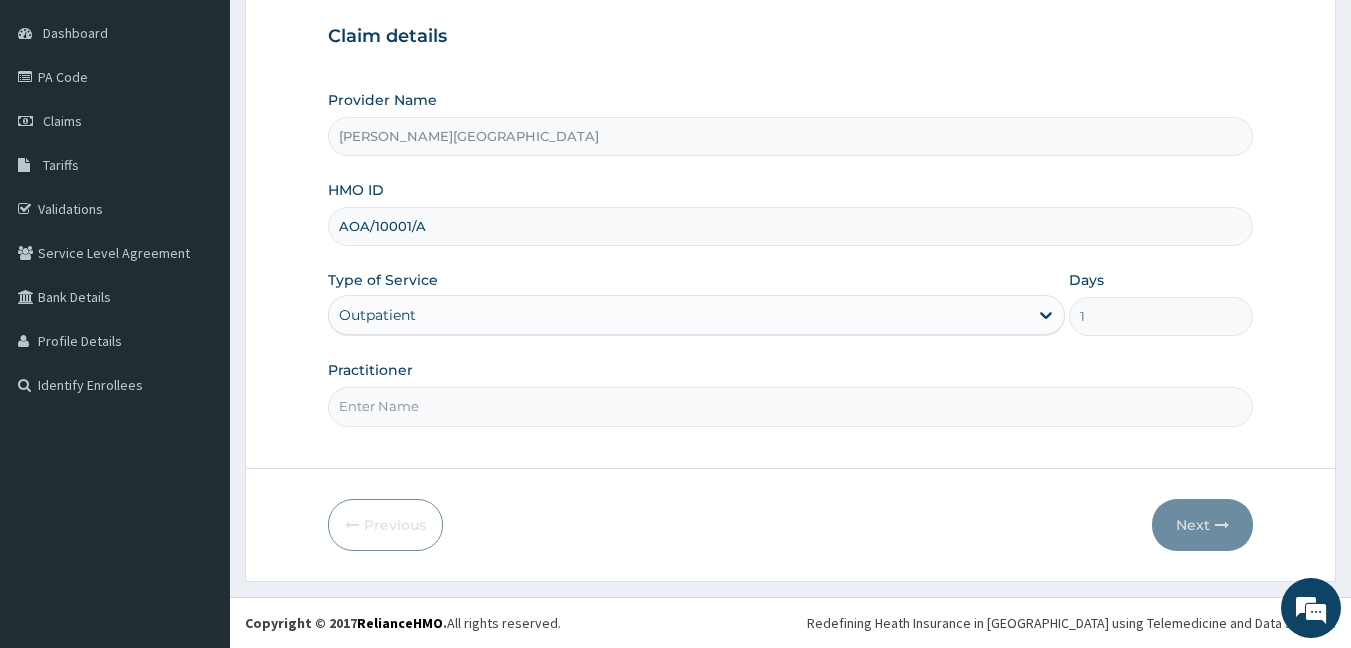 click on "Practitioner" at bounding box center (791, 406) 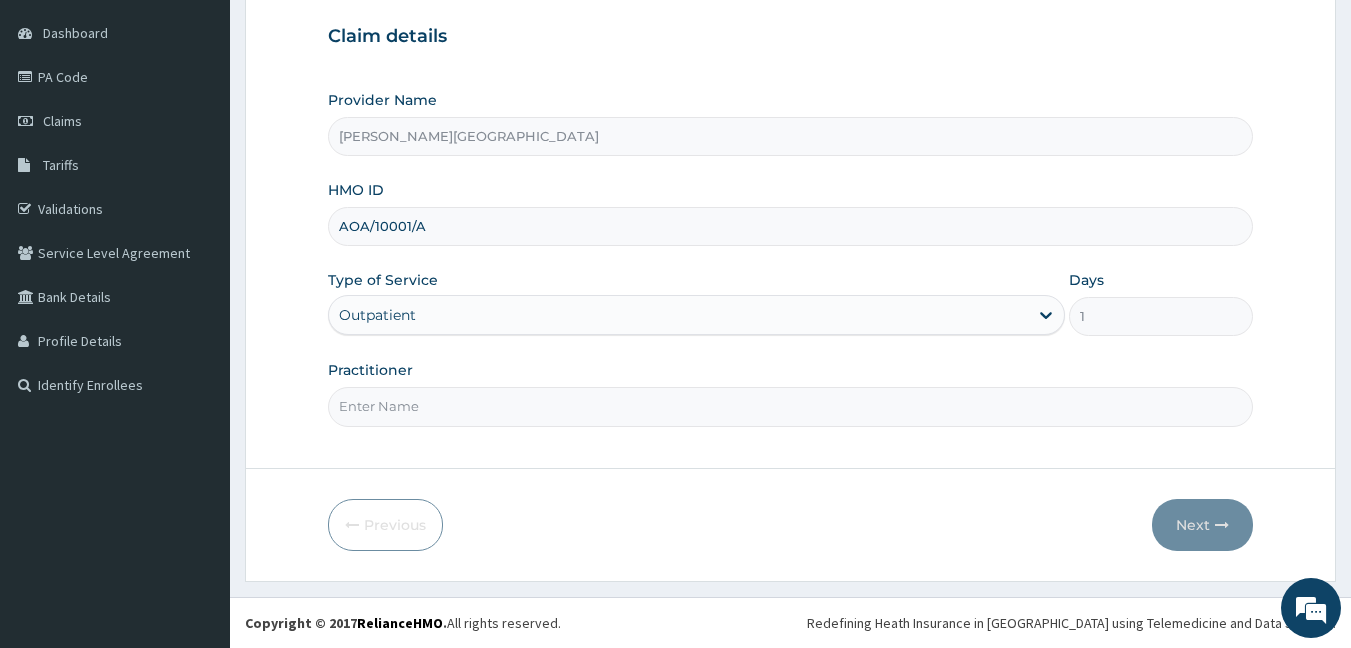 type on "DR. CHUKS" 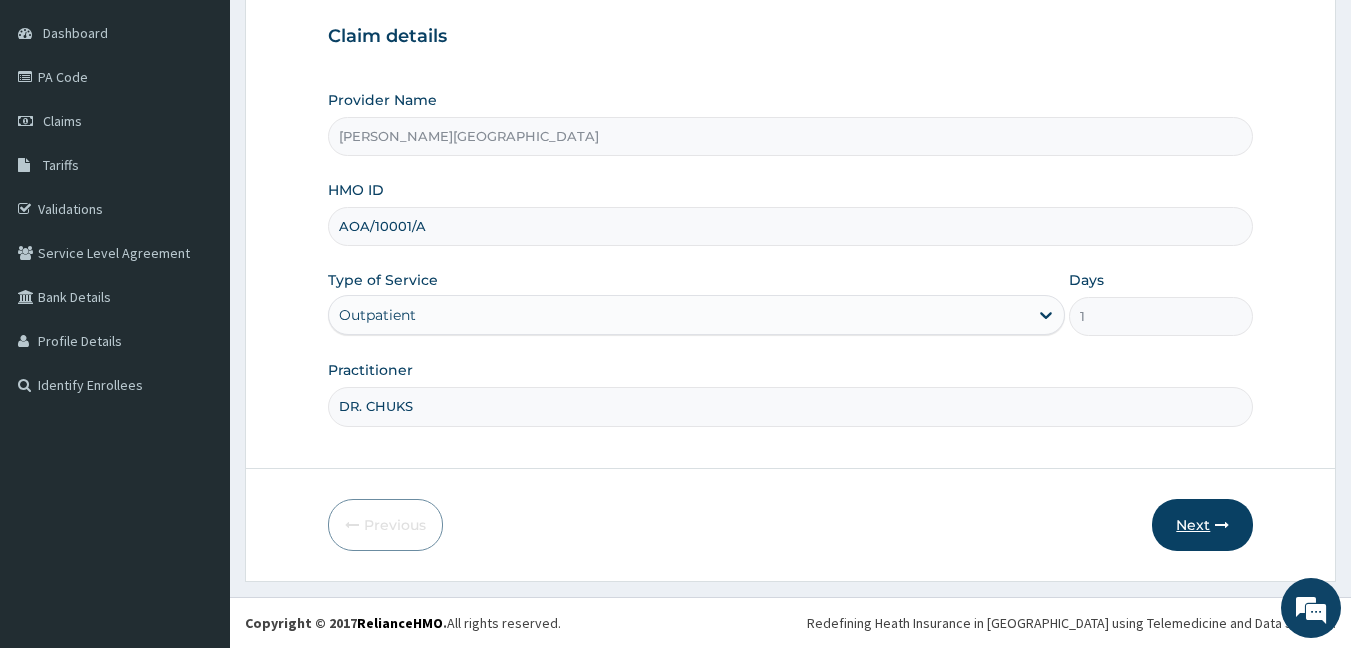 click on "Next" at bounding box center [1202, 525] 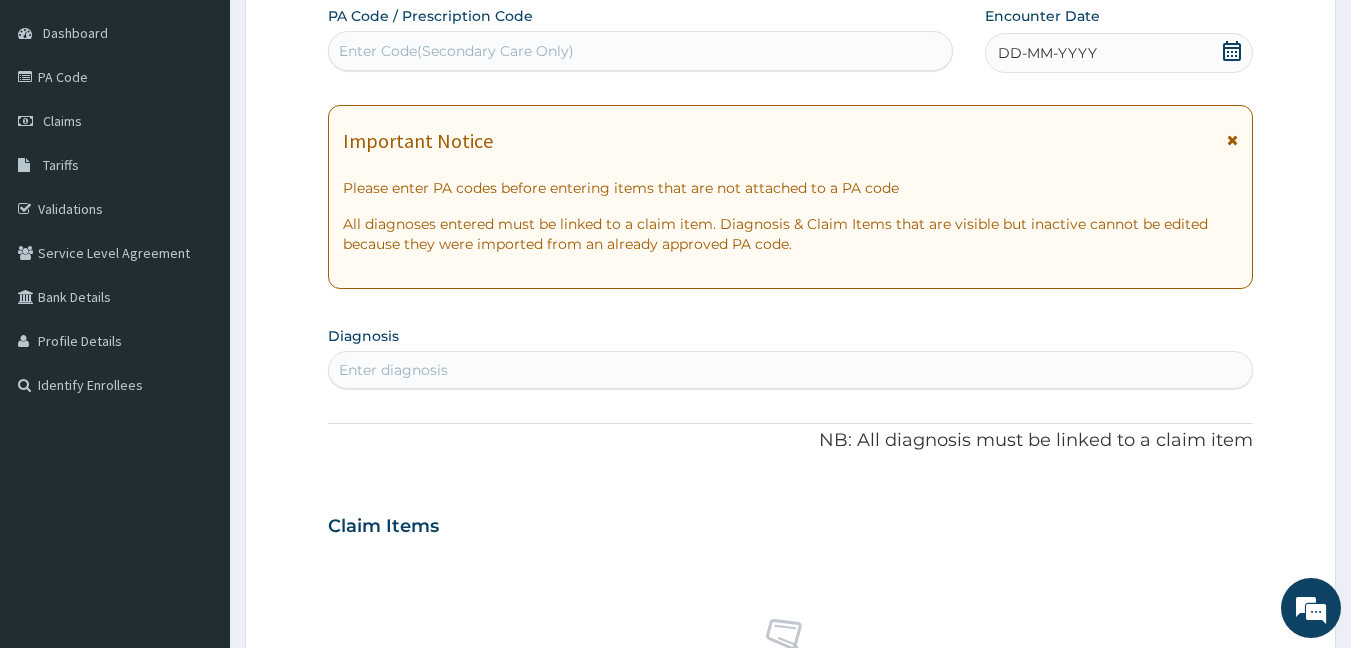 click on "Enter Code(Secondary Care Only)" at bounding box center (641, 51) 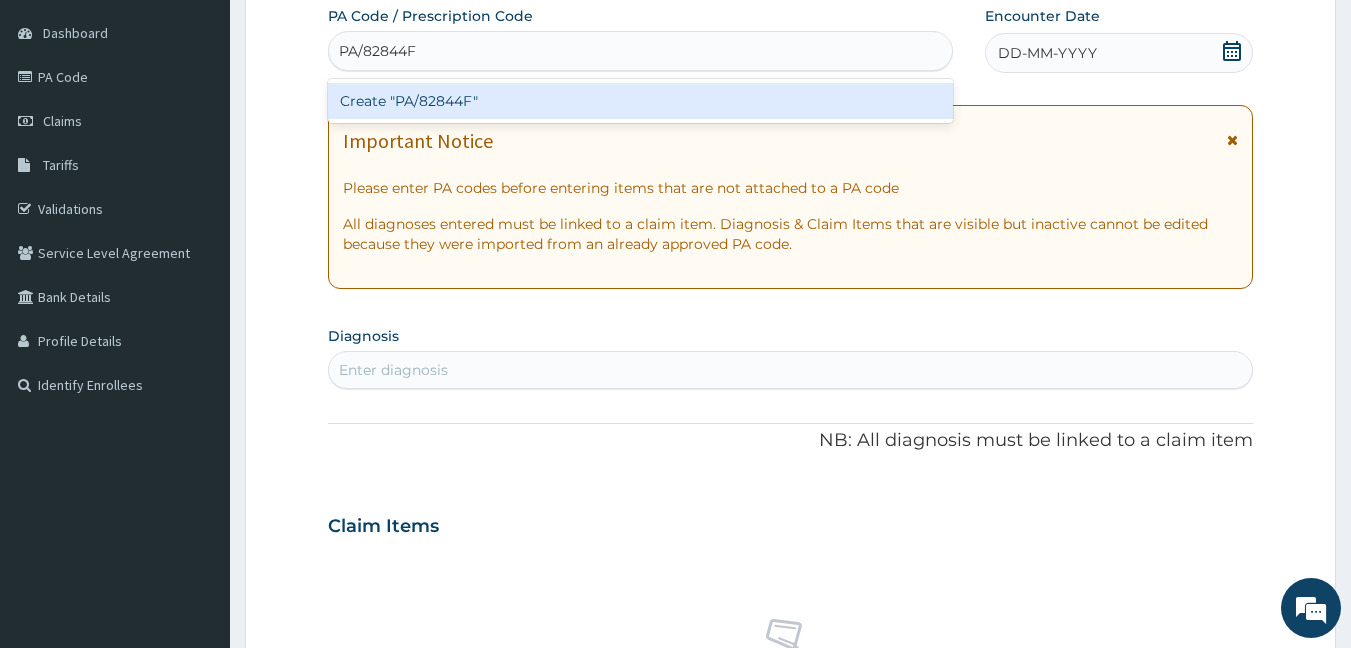 click on "Create "PA/82844F"" at bounding box center [641, 101] 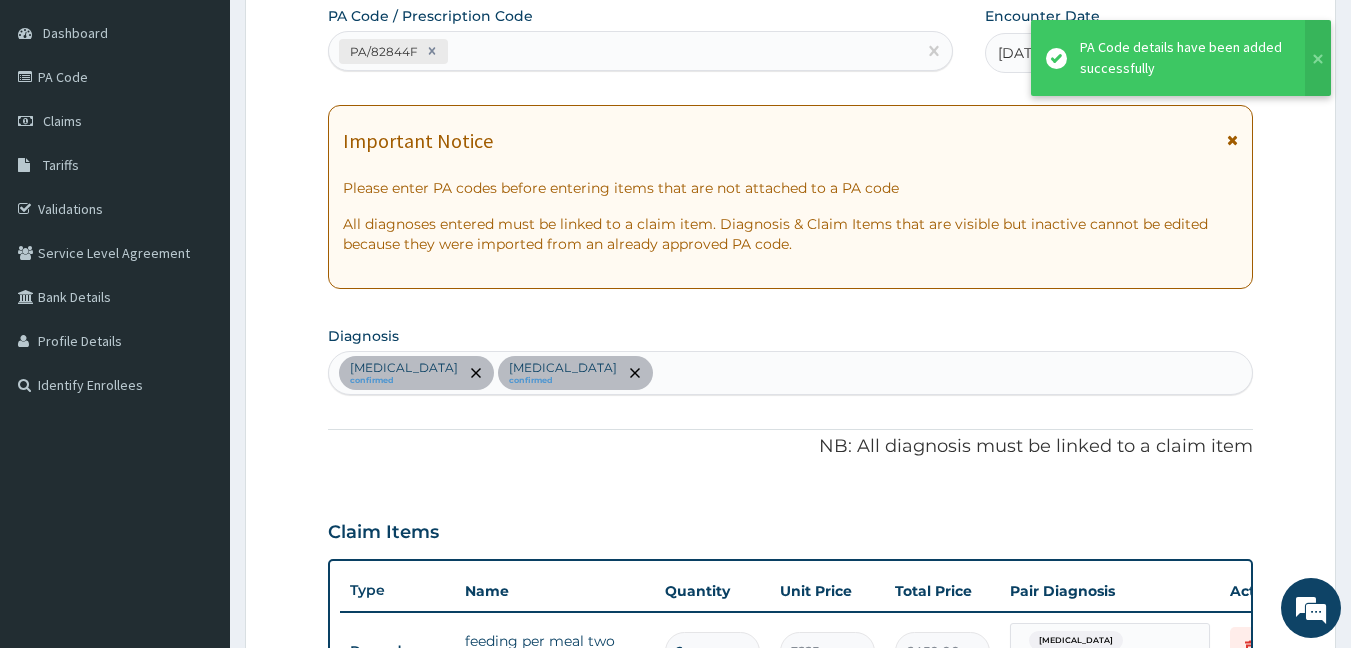 scroll, scrollTop: 577, scrollLeft: 0, axis: vertical 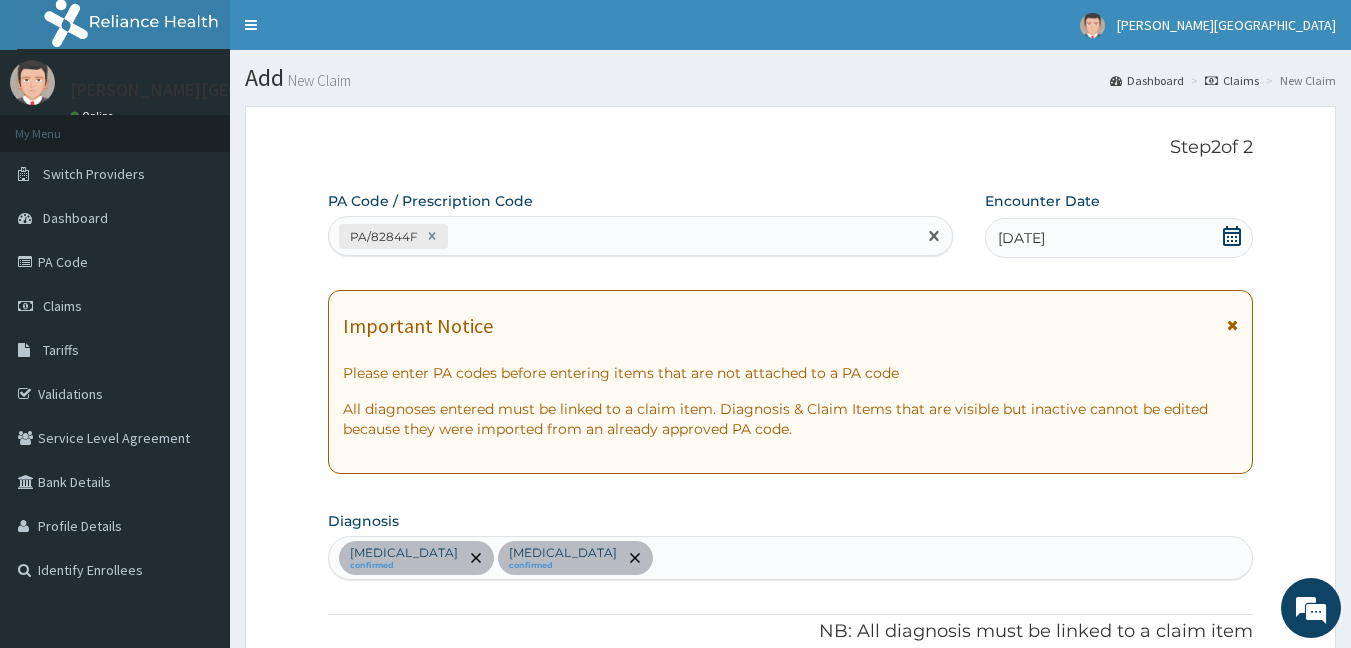 click on "PA/82844F" at bounding box center (623, 236) 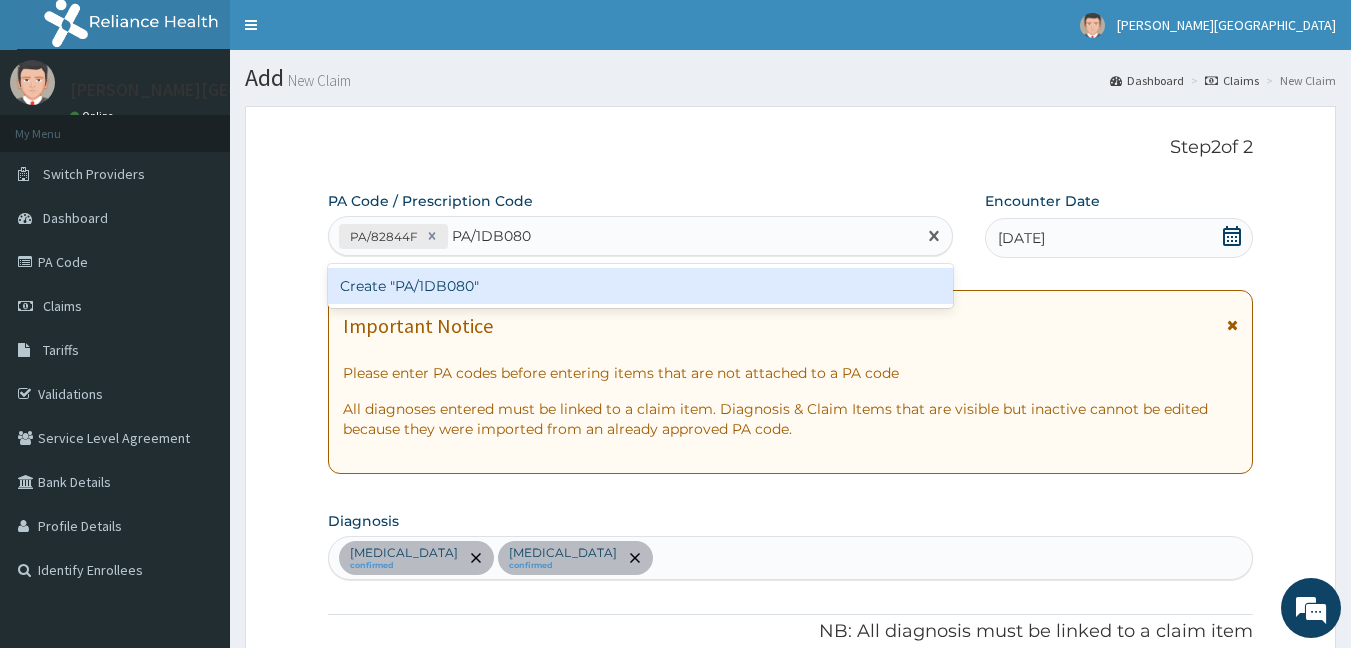 click on "Create "PA/1DB080"" at bounding box center [641, 286] 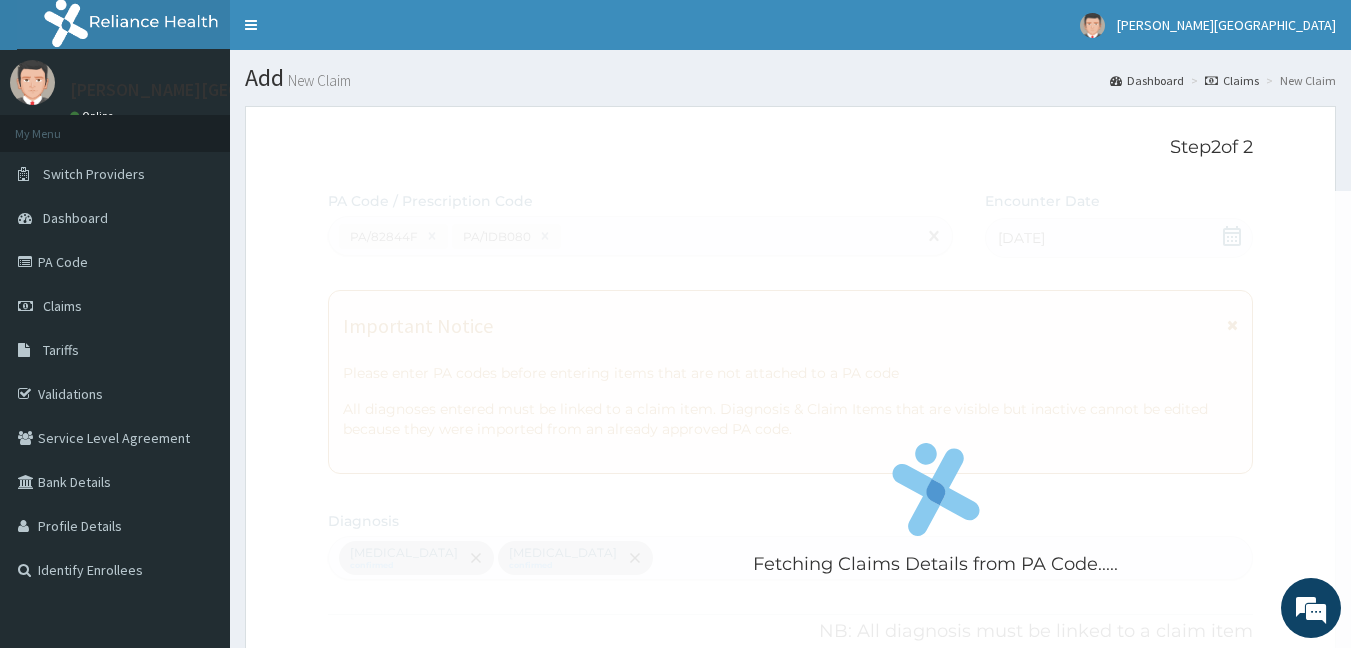 scroll, scrollTop: 922, scrollLeft: 0, axis: vertical 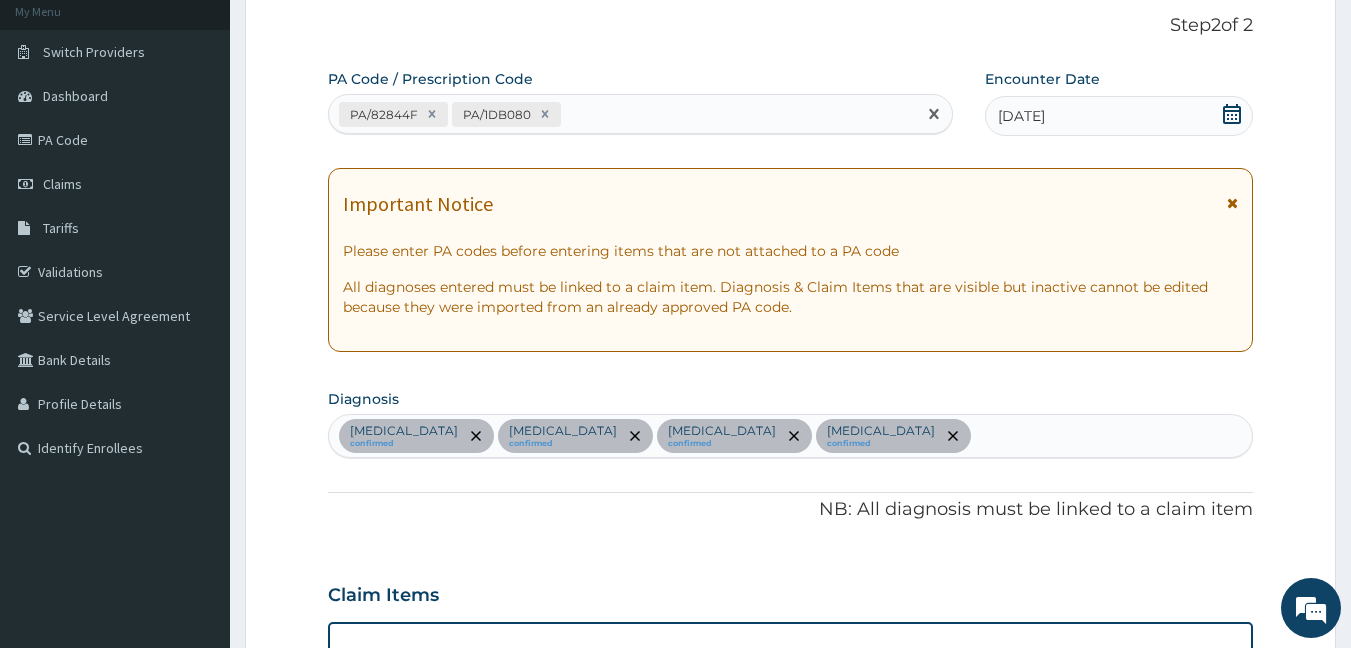click on "PA/82844F PA/1DB080" at bounding box center (623, 114) 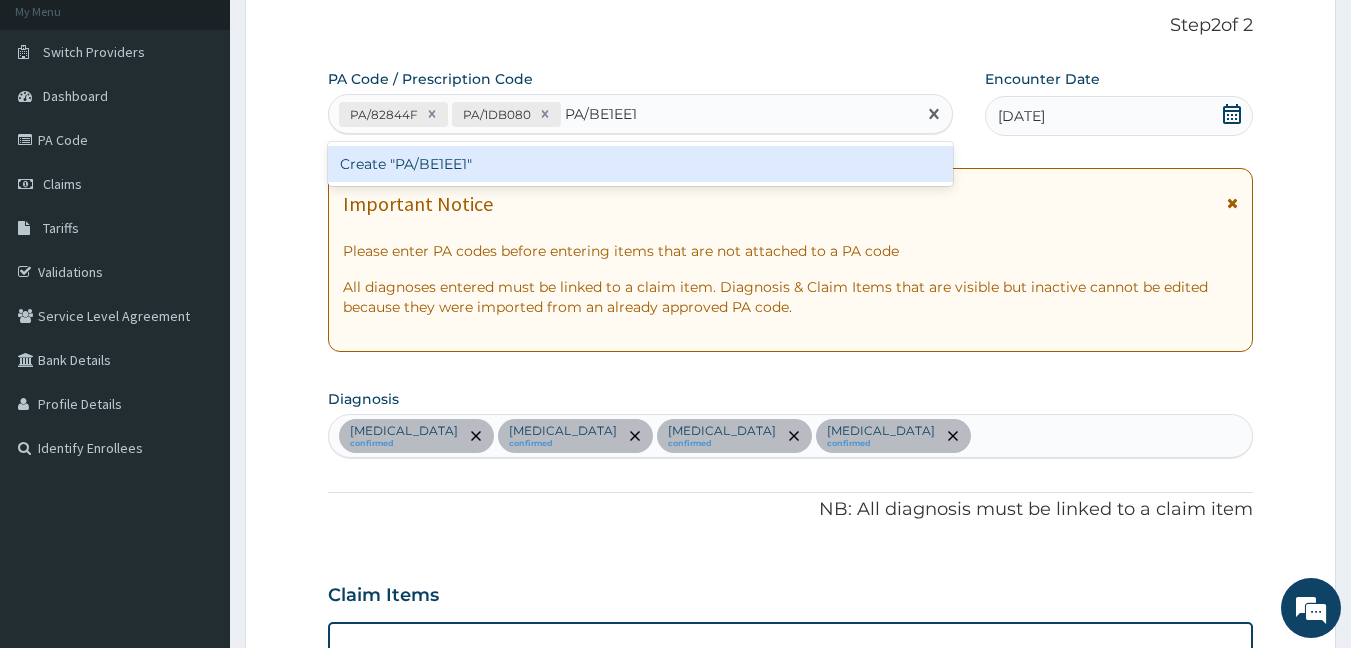 click on "Create "PA/BE1EE1"" at bounding box center [641, 164] 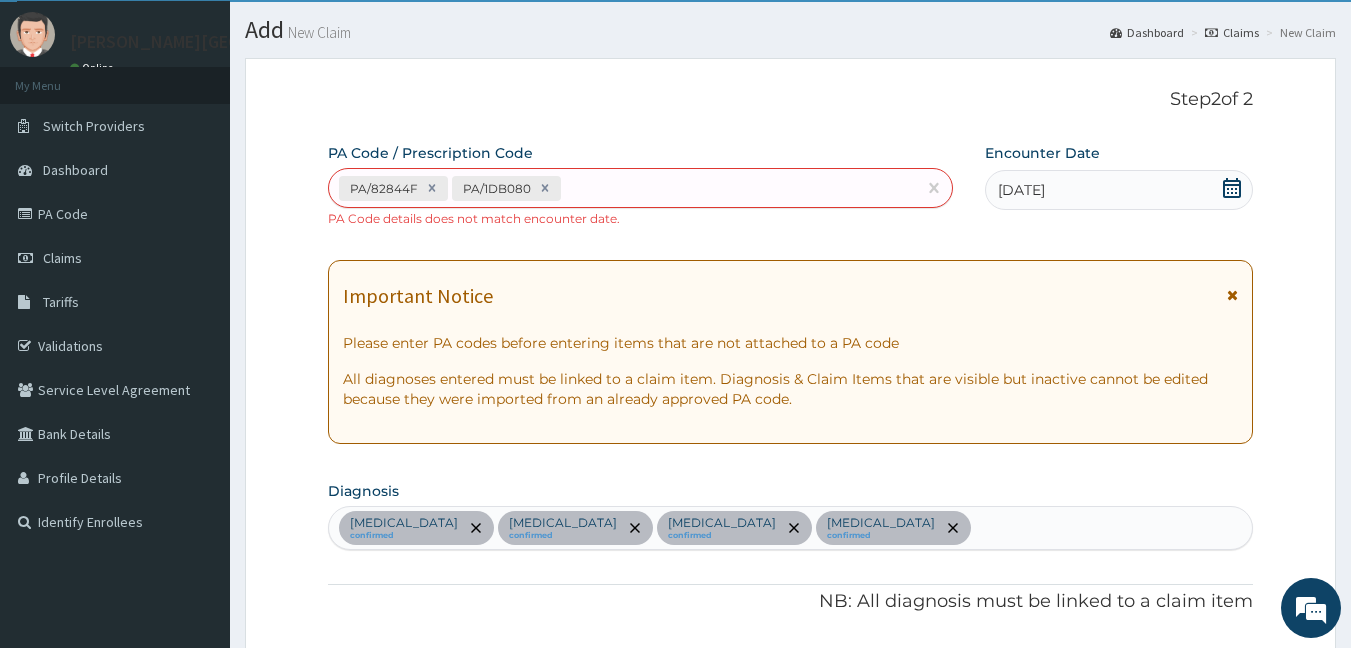 scroll, scrollTop: 40, scrollLeft: 0, axis: vertical 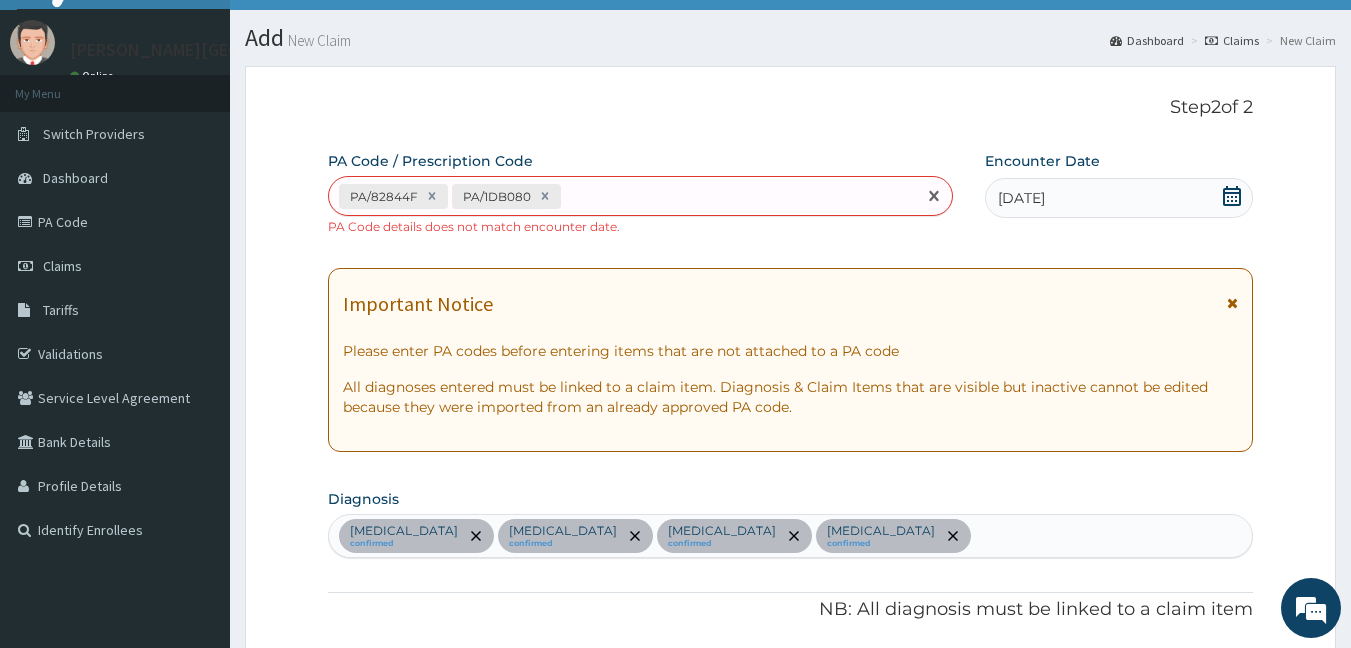 click on "PA/82844F PA/1DB080" at bounding box center (623, 196) 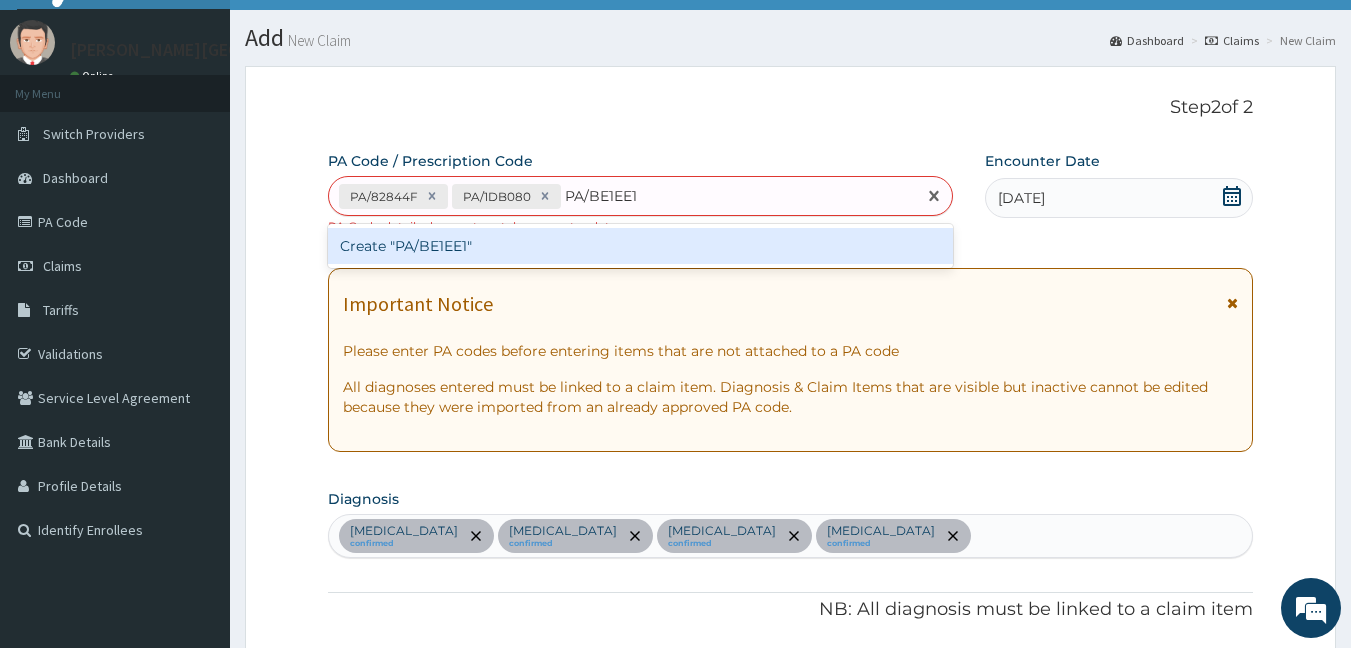 click on "Create "PA/BE1EE1"" at bounding box center [641, 246] 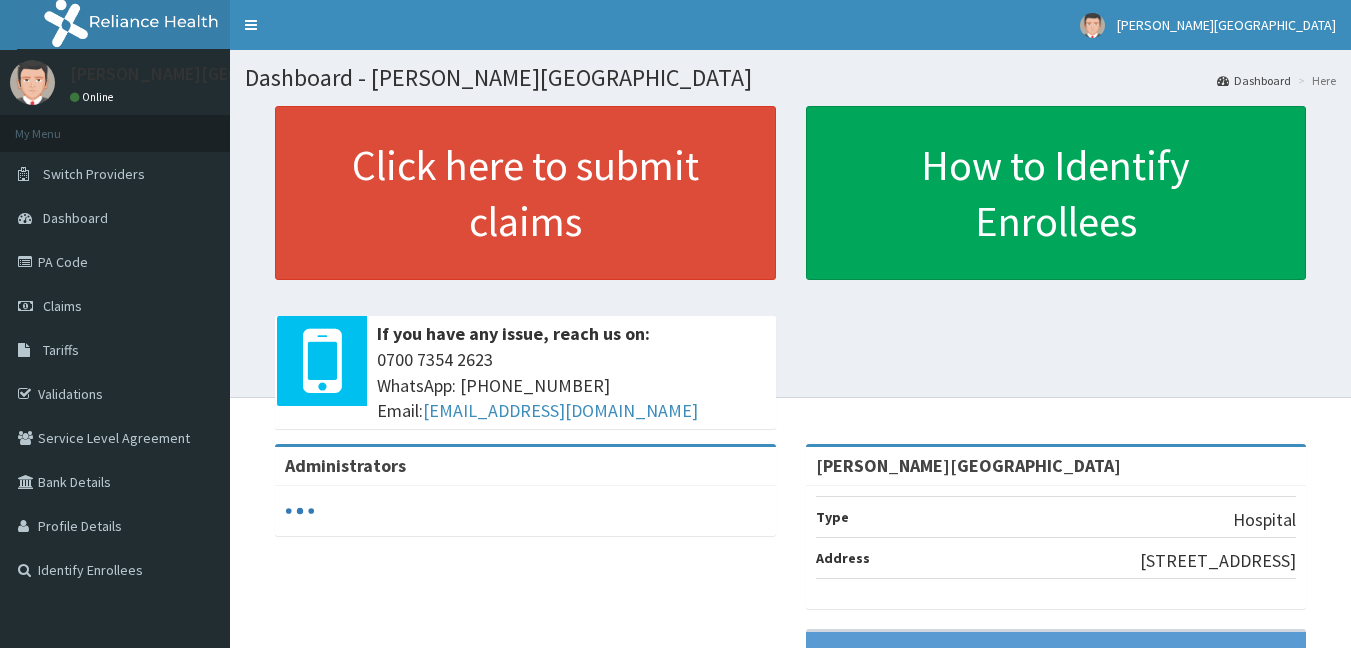 scroll, scrollTop: 0, scrollLeft: 0, axis: both 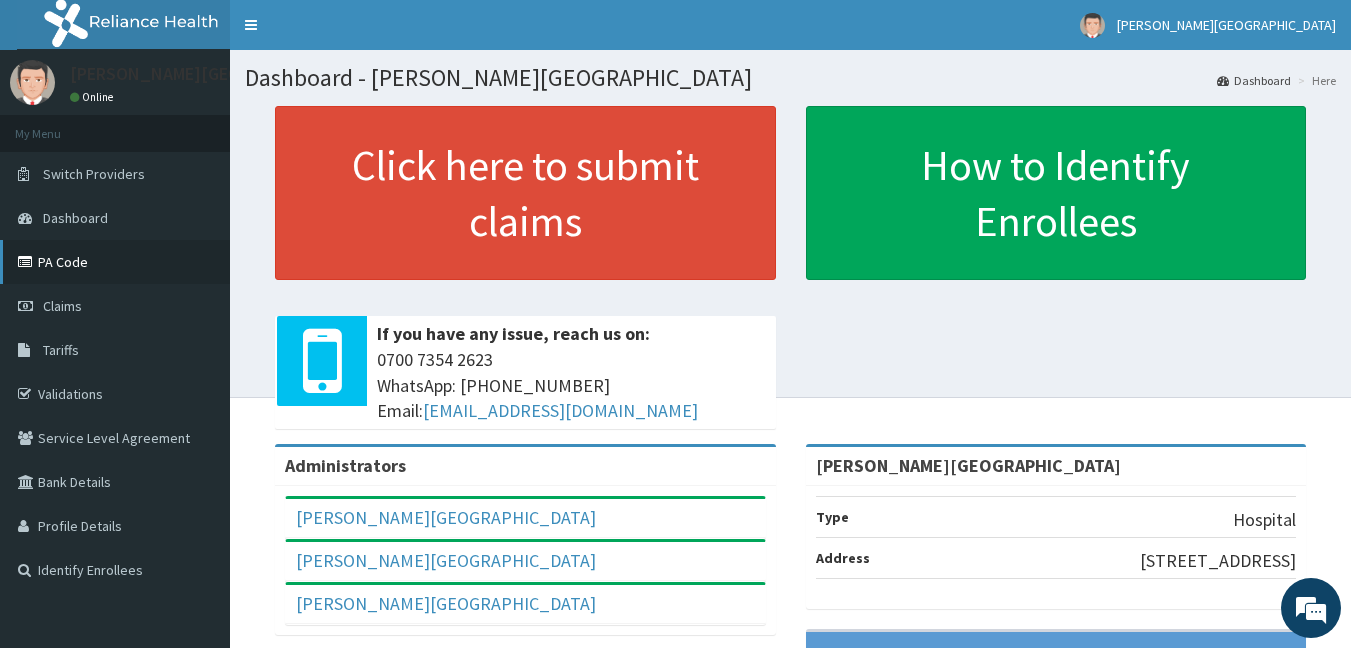 click on "PA Code" at bounding box center [115, 262] 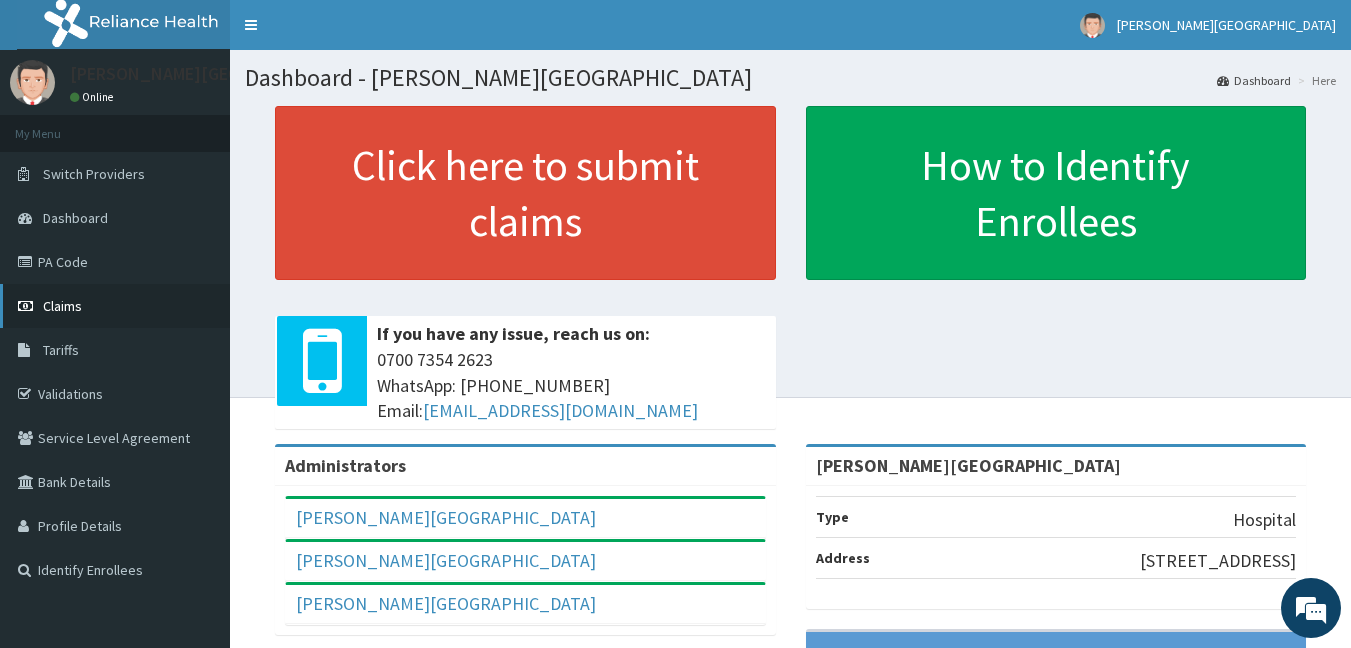 click on "Claims" at bounding box center (115, 306) 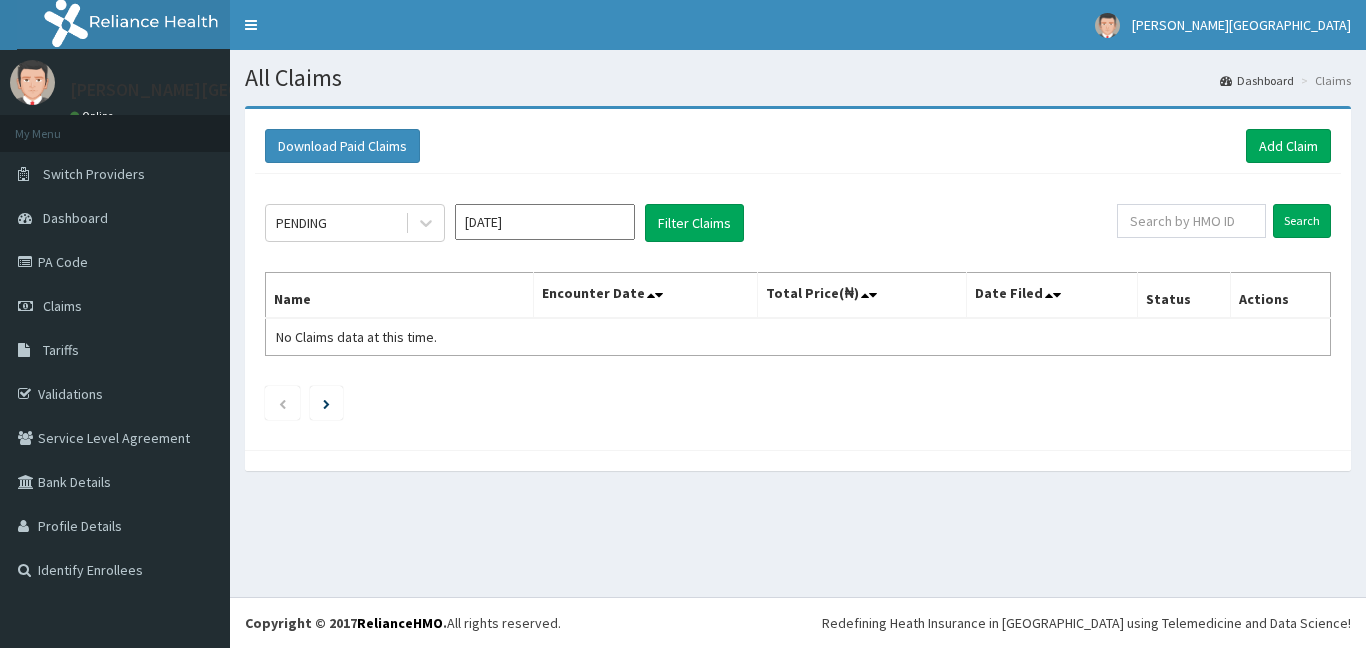 scroll, scrollTop: 0, scrollLeft: 0, axis: both 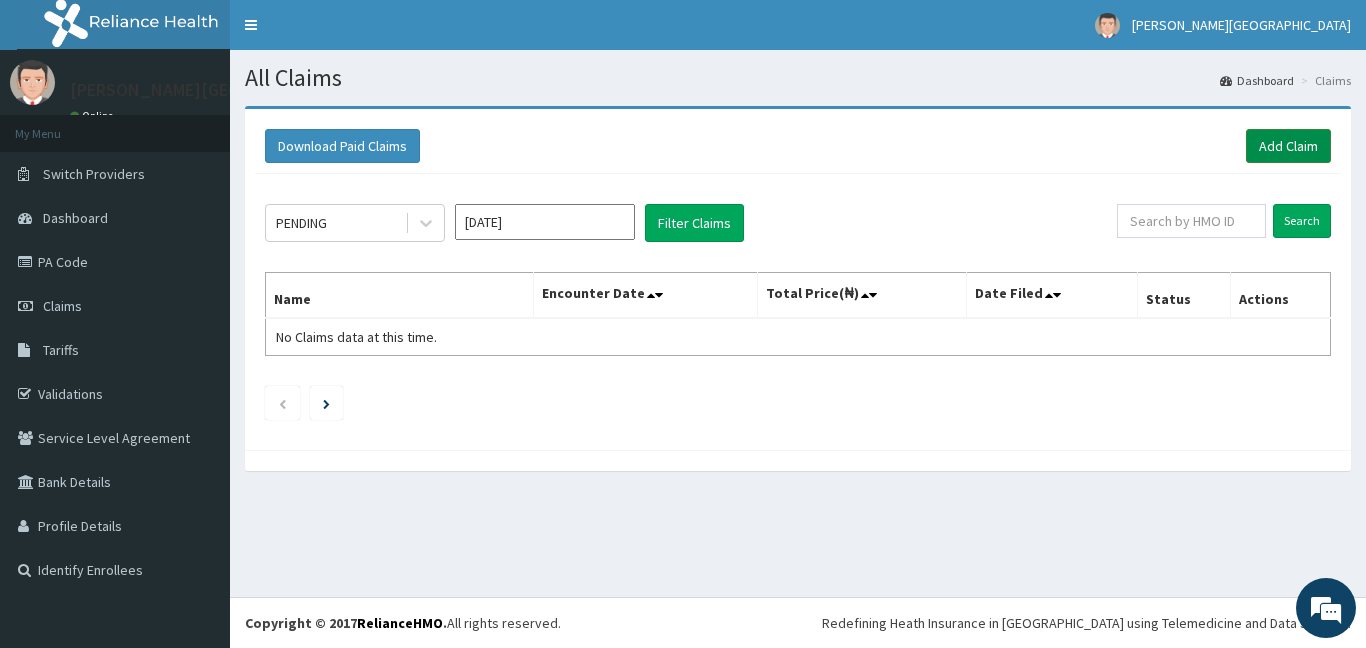 click on "Add Claim" at bounding box center (1288, 146) 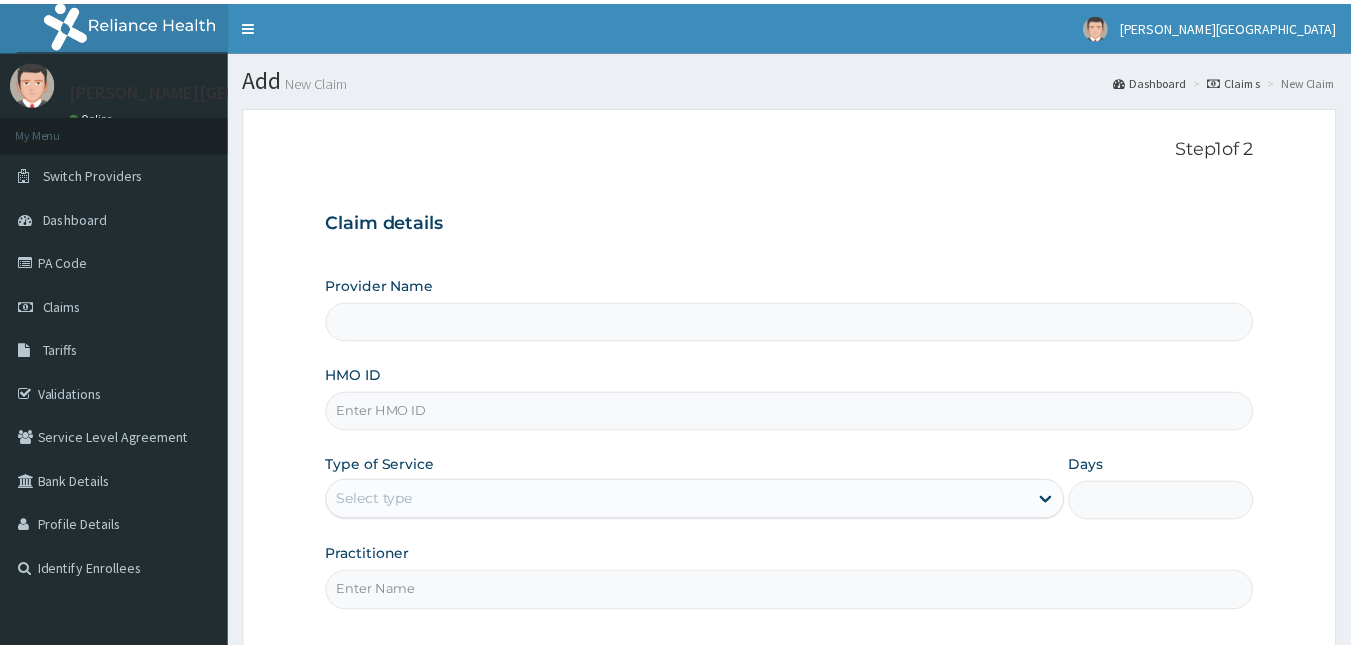 scroll, scrollTop: 0, scrollLeft: 0, axis: both 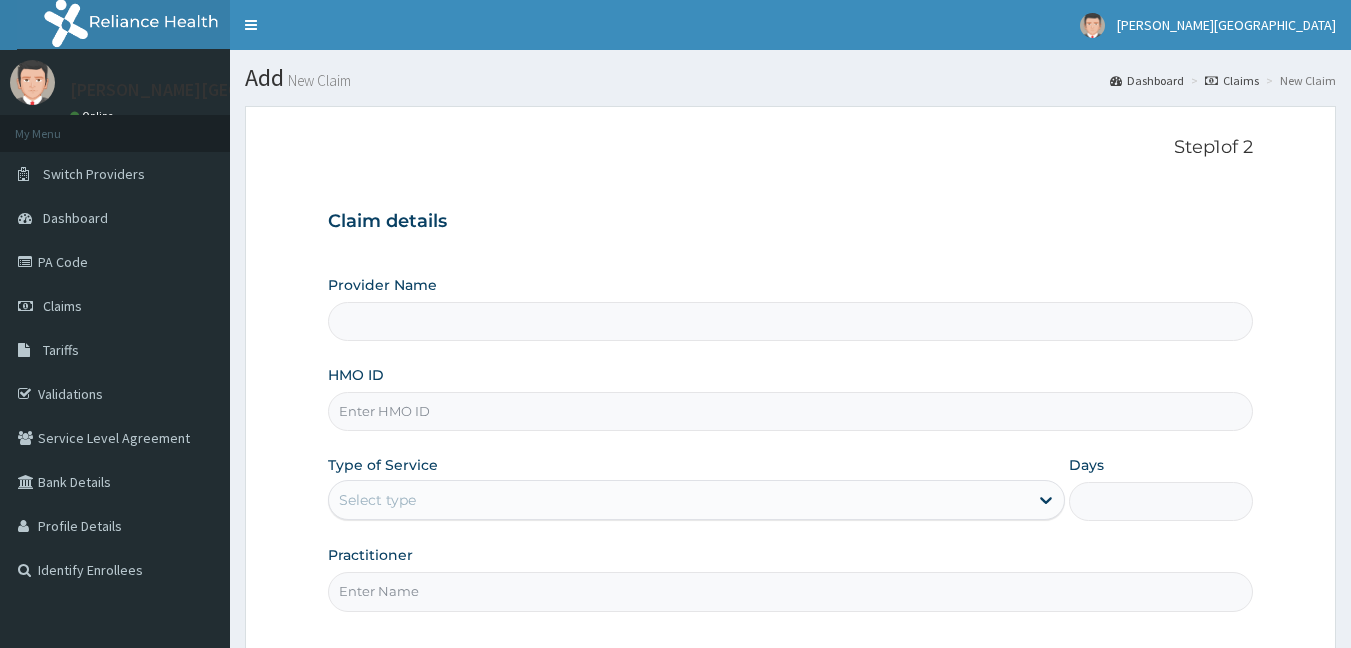 click on "HMO ID" at bounding box center [791, 411] 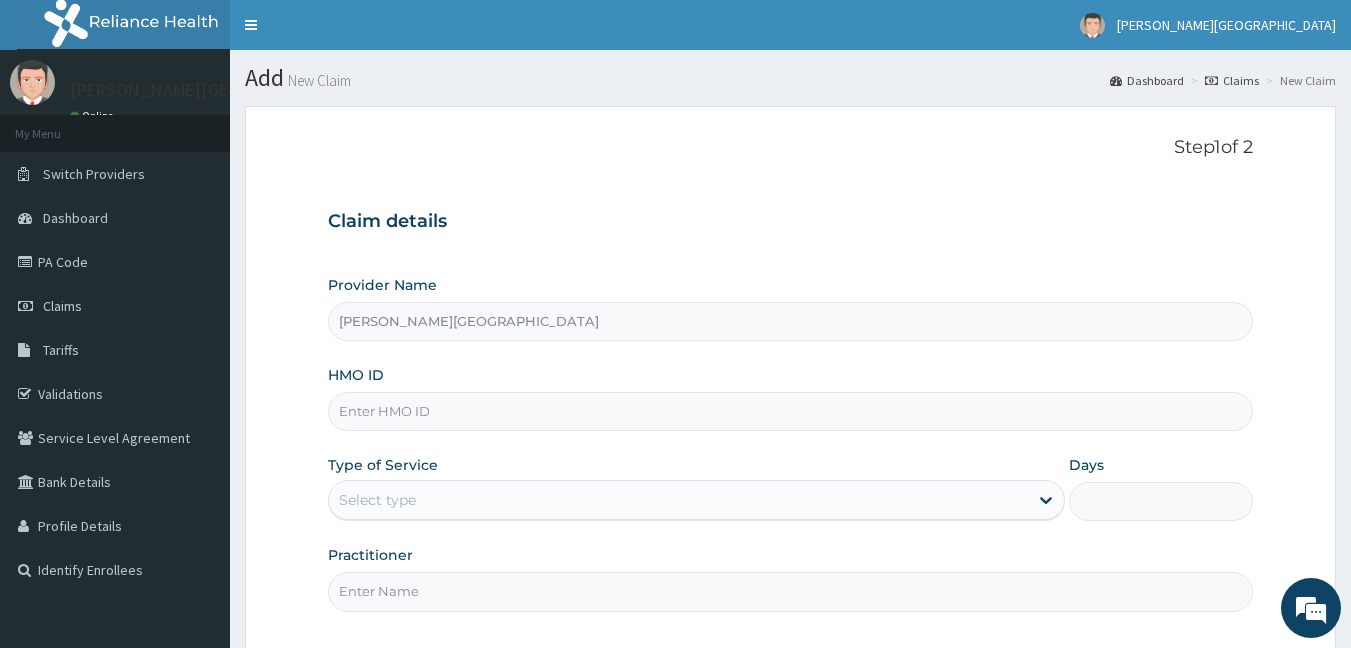 type on "[PERSON_NAME][GEOGRAPHIC_DATA]" 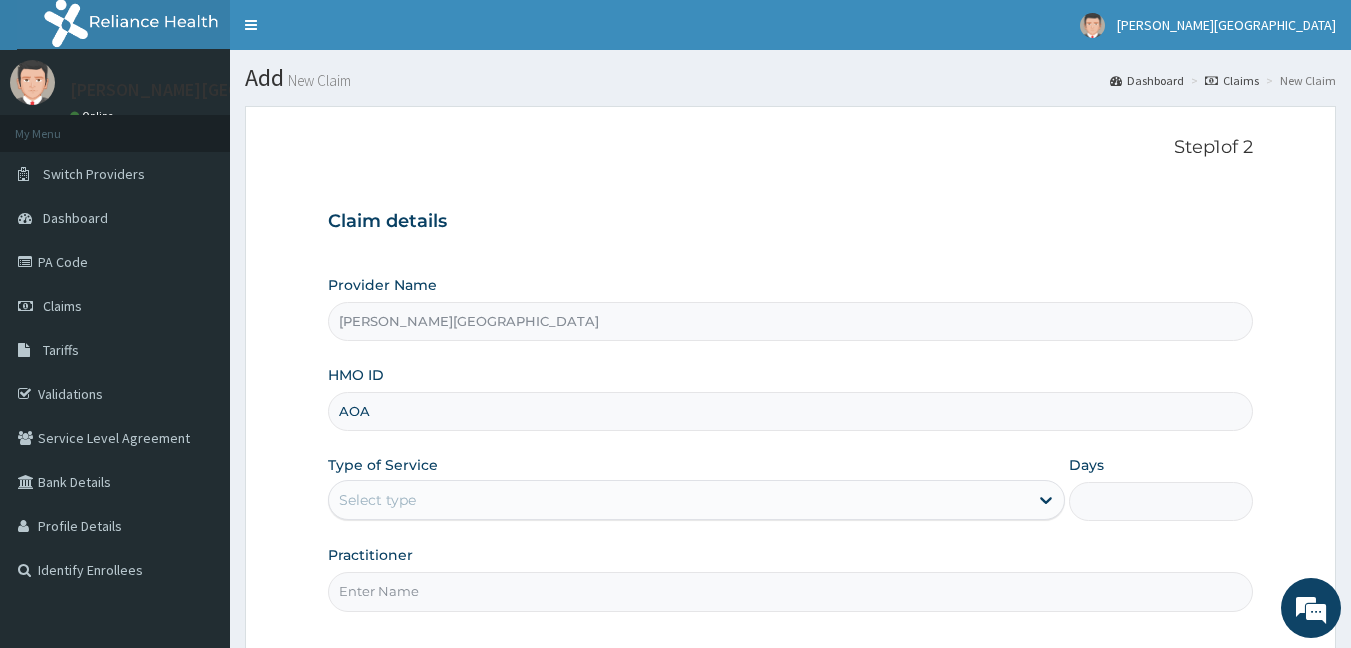scroll, scrollTop: 0, scrollLeft: 0, axis: both 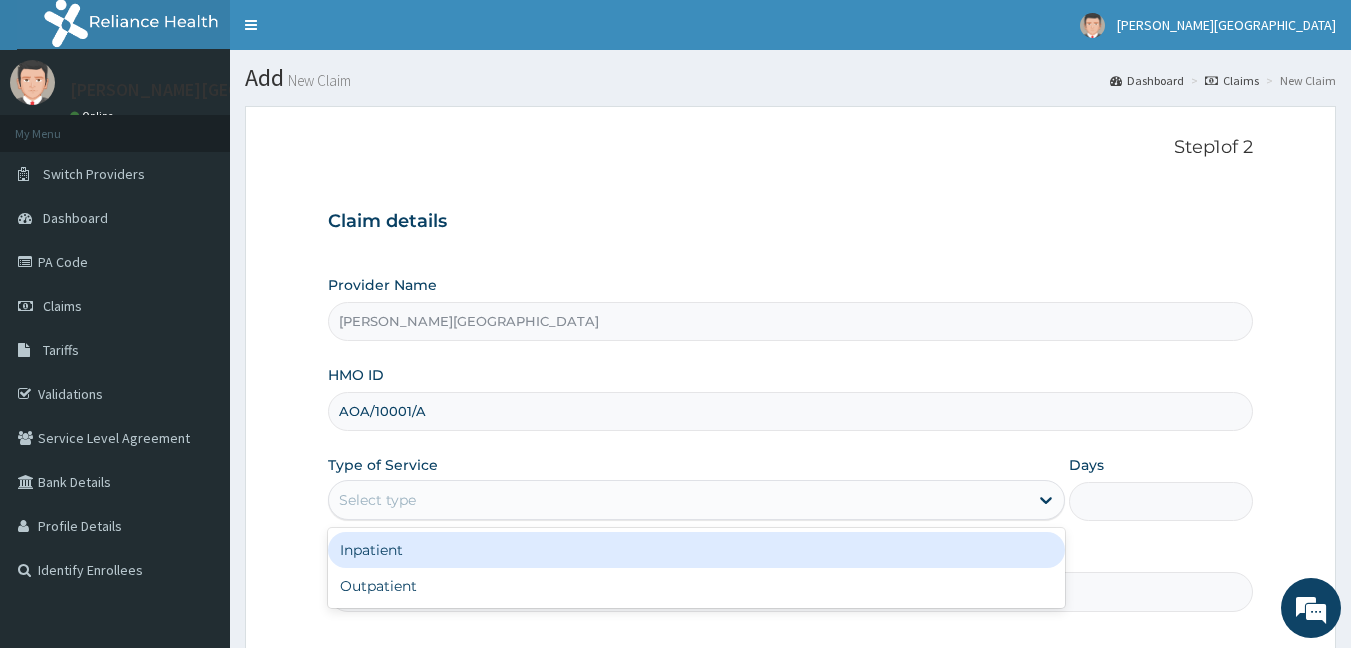 click on "Select type" at bounding box center (678, 500) 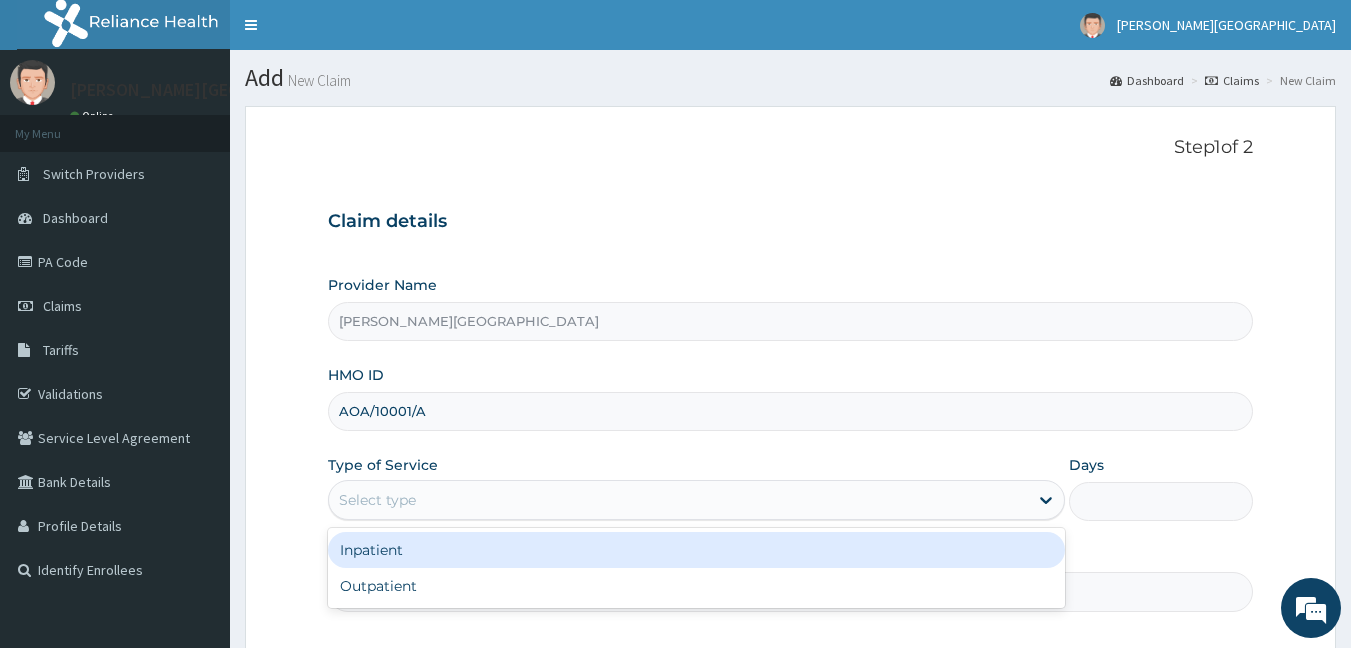 click on "Inpatient" at bounding box center [696, 550] 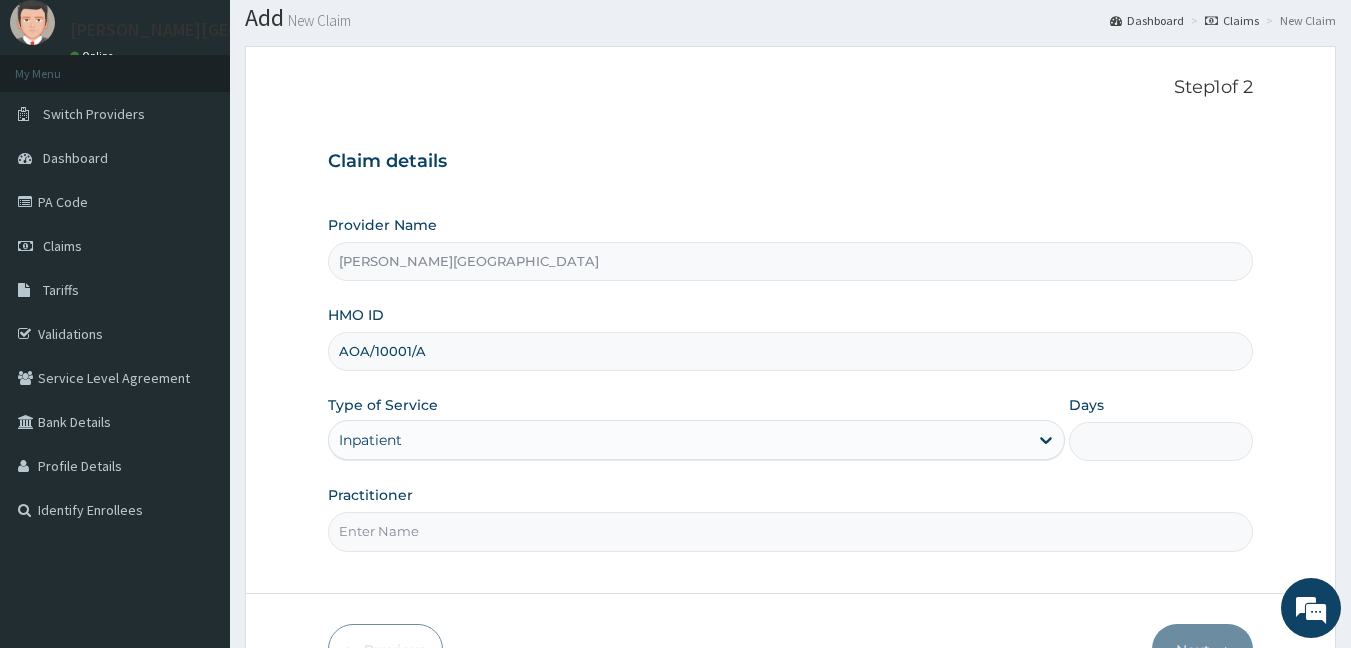 scroll, scrollTop: 85, scrollLeft: 0, axis: vertical 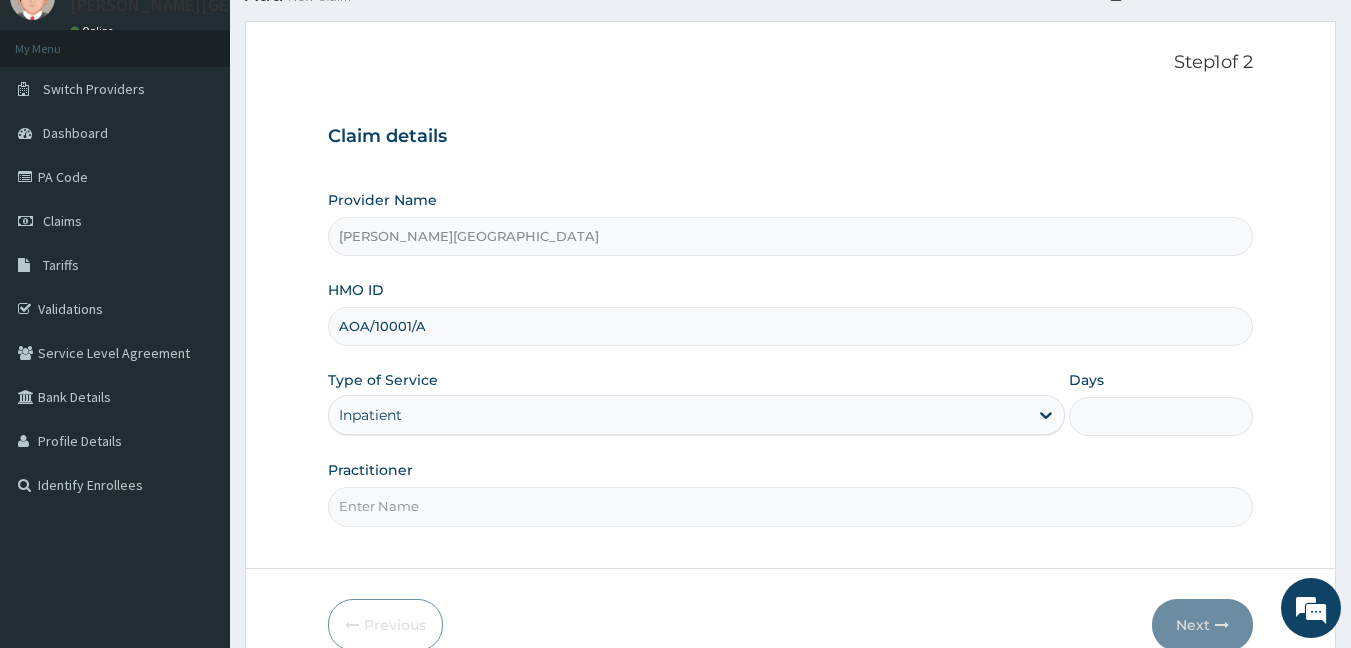click on "Days" at bounding box center [1161, 416] 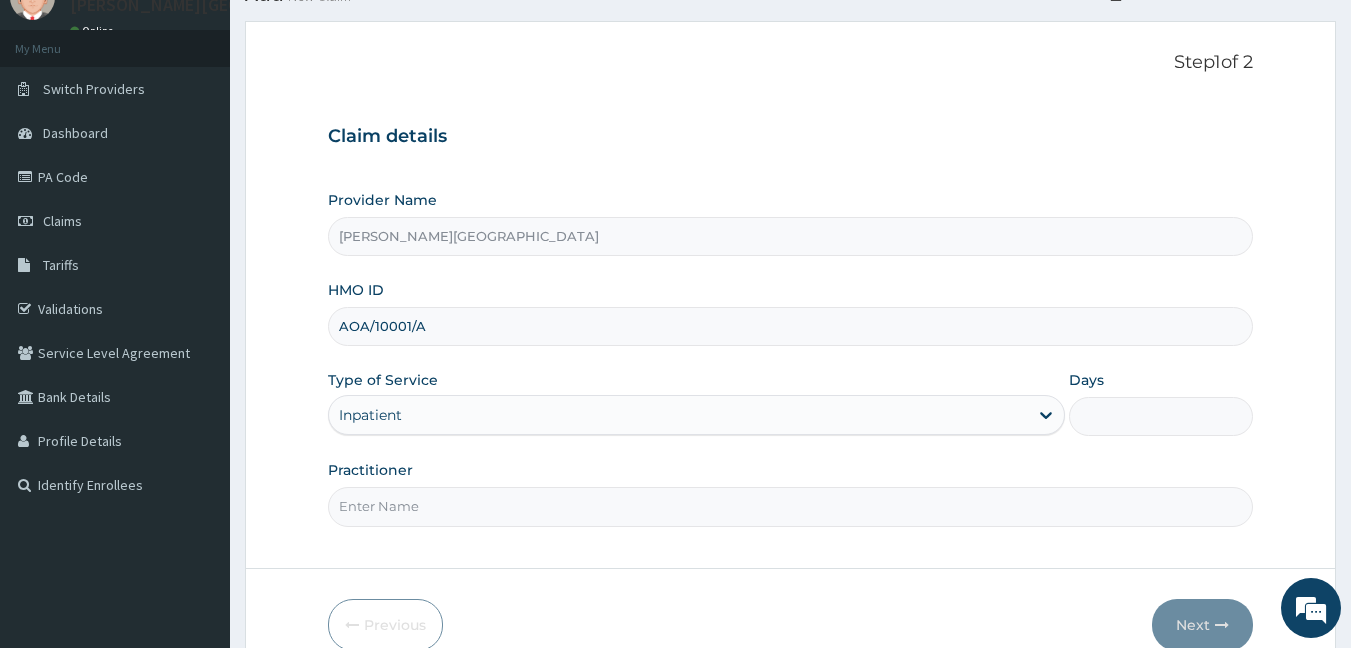 type on "2" 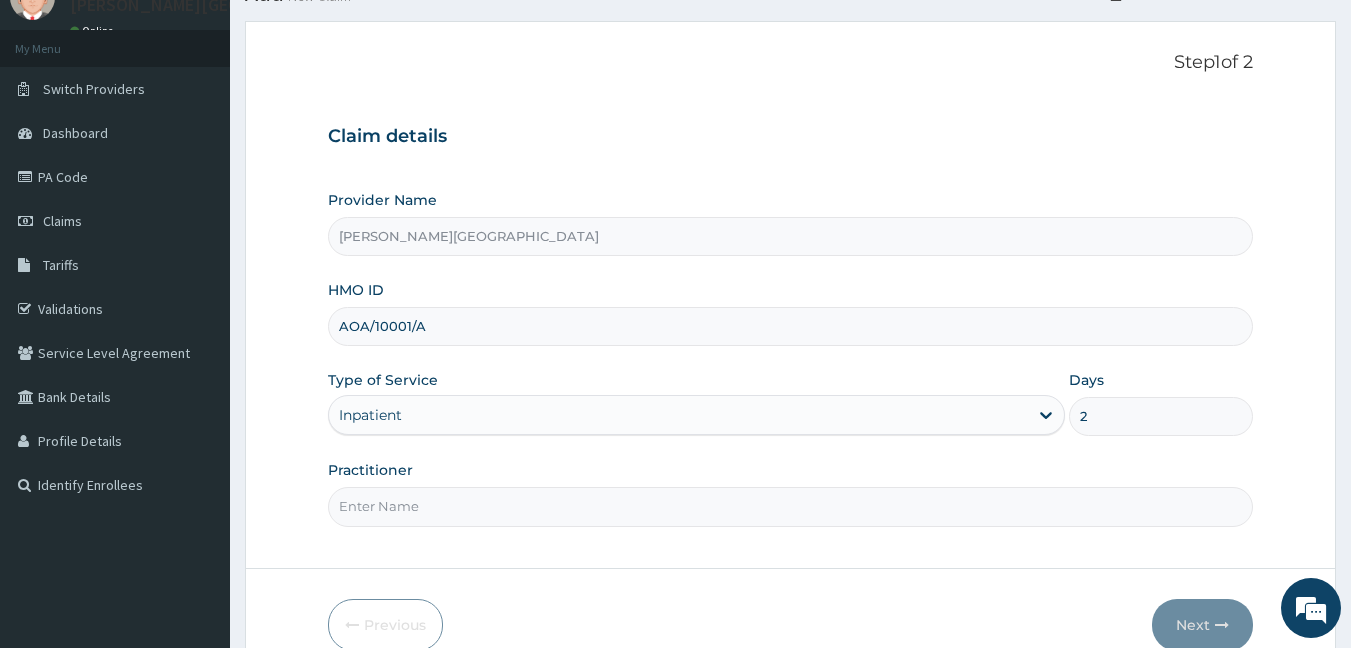 click on "Practitioner" at bounding box center [791, 506] 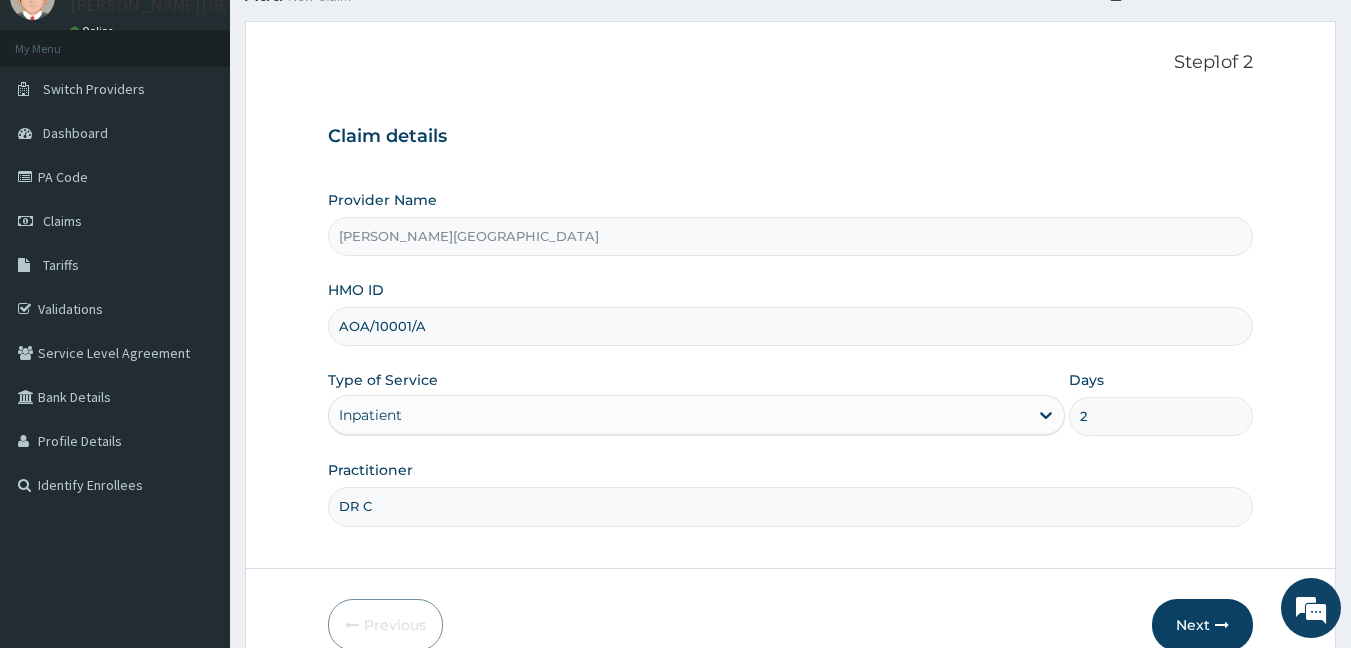 type on "[PERSON_NAME]" 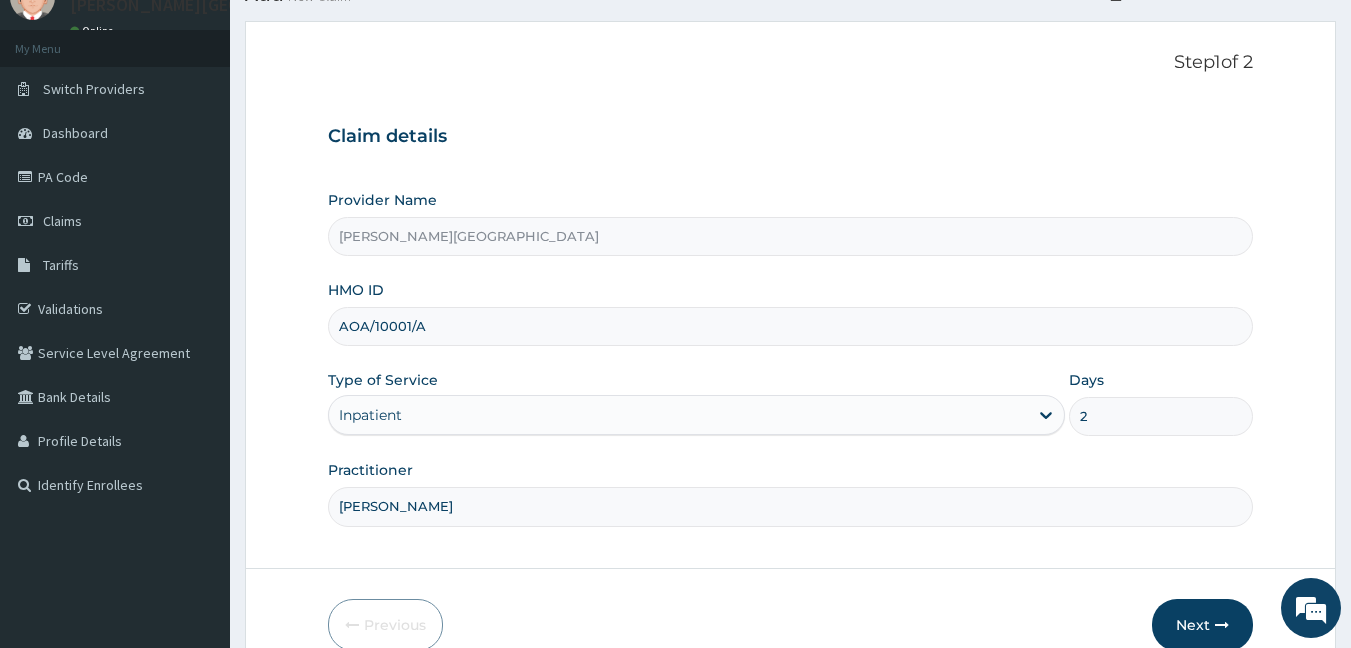 scroll, scrollTop: 185, scrollLeft: 0, axis: vertical 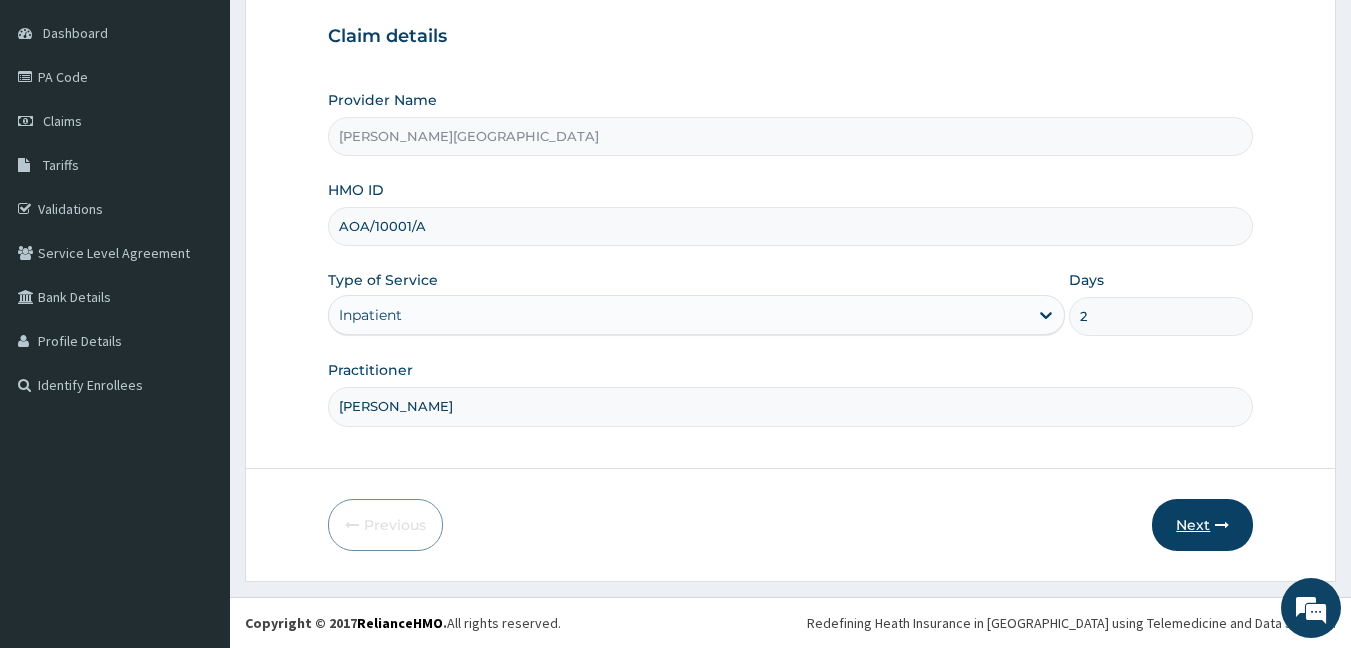 click on "Next" at bounding box center (1202, 525) 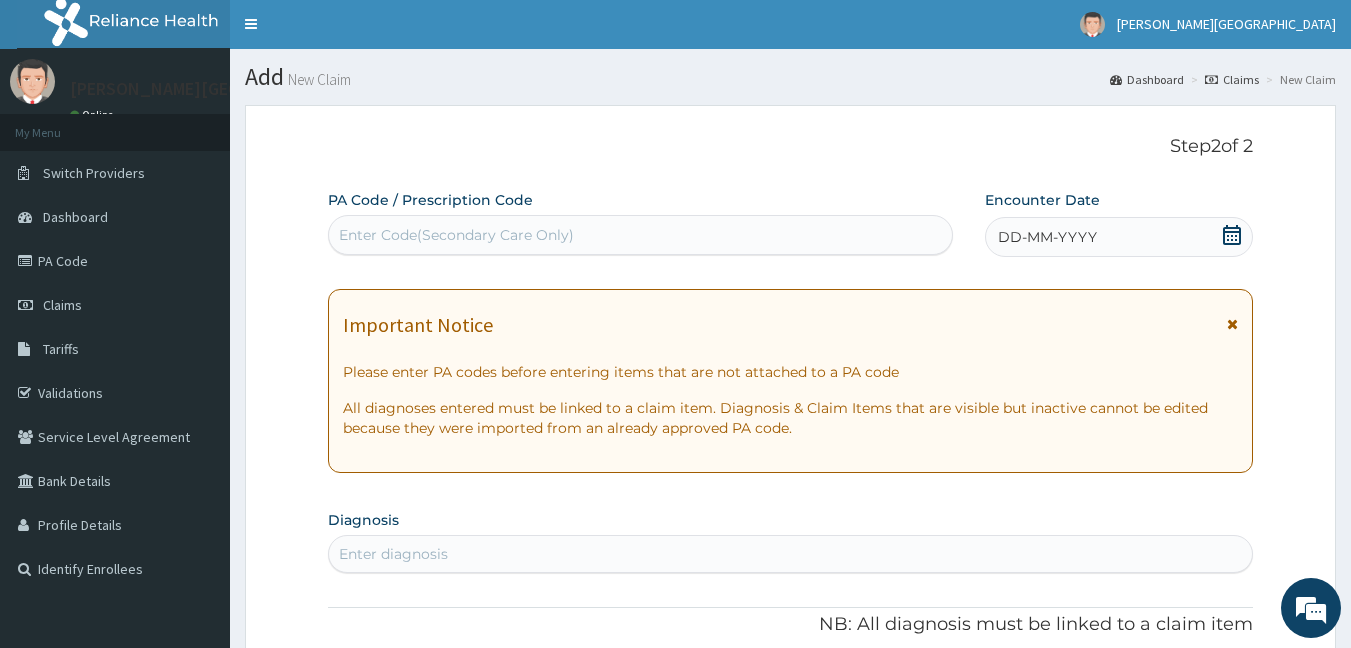 scroll, scrollTop: 0, scrollLeft: 0, axis: both 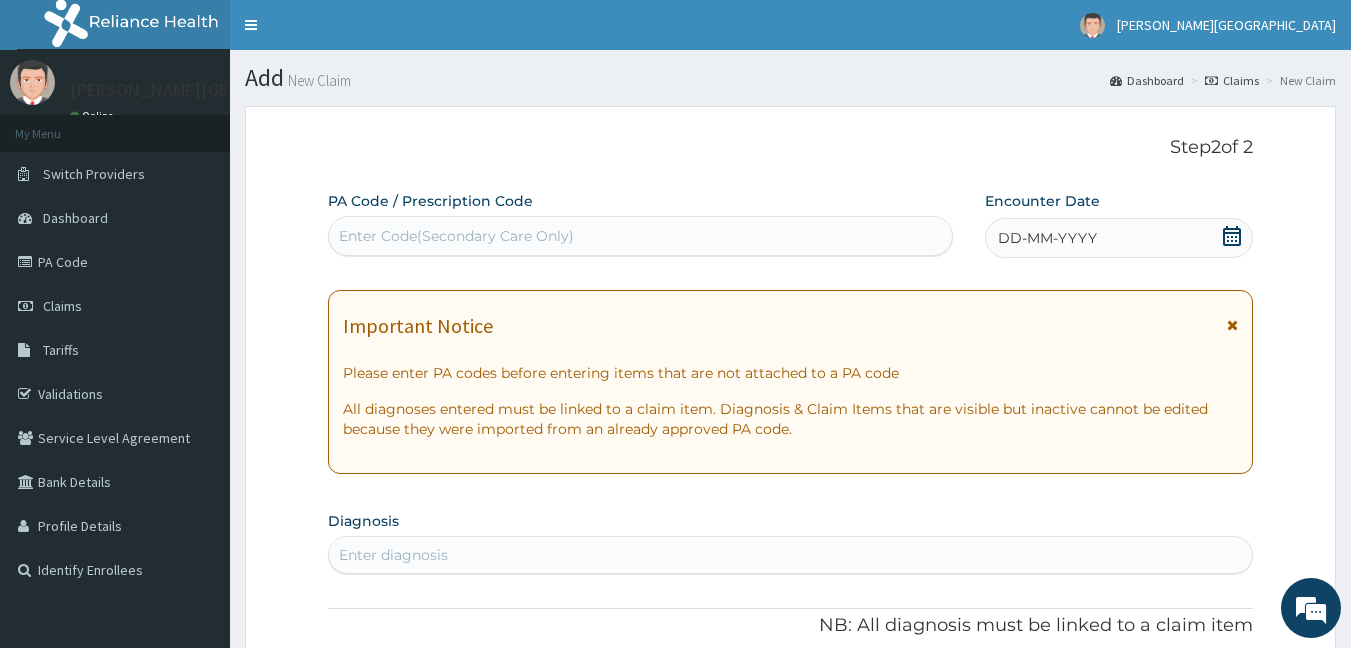 click on "Enter Code(Secondary Care Only)" at bounding box center [641, 236] 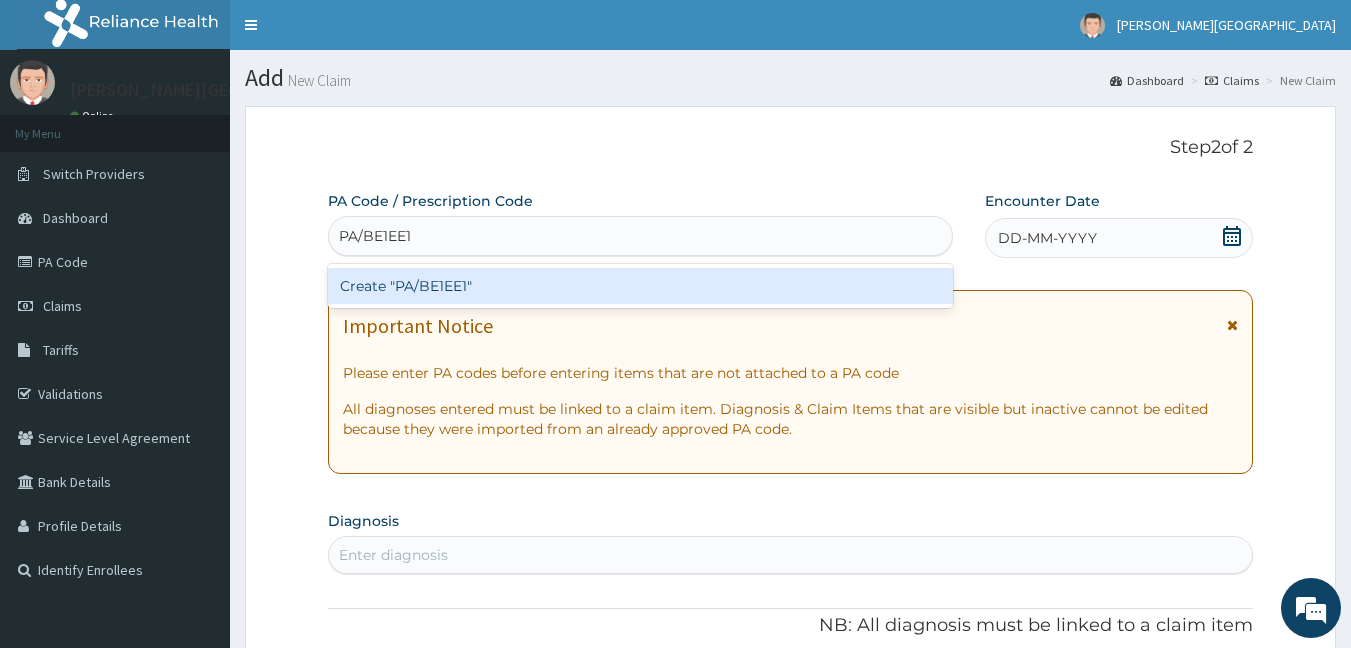 click on "Create "PA/BE1EE1"" at bounding box center [641, 286] 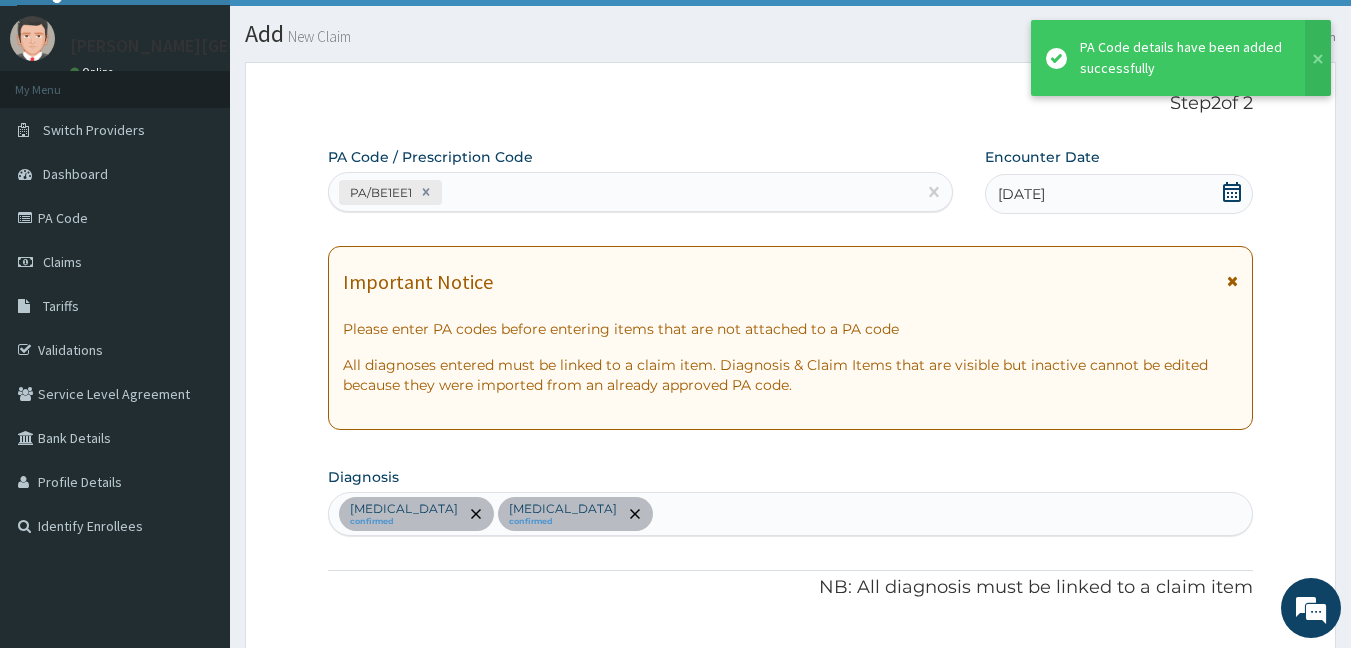 scroll, scrollTop: 0, scrollLeft: 0, axis: both 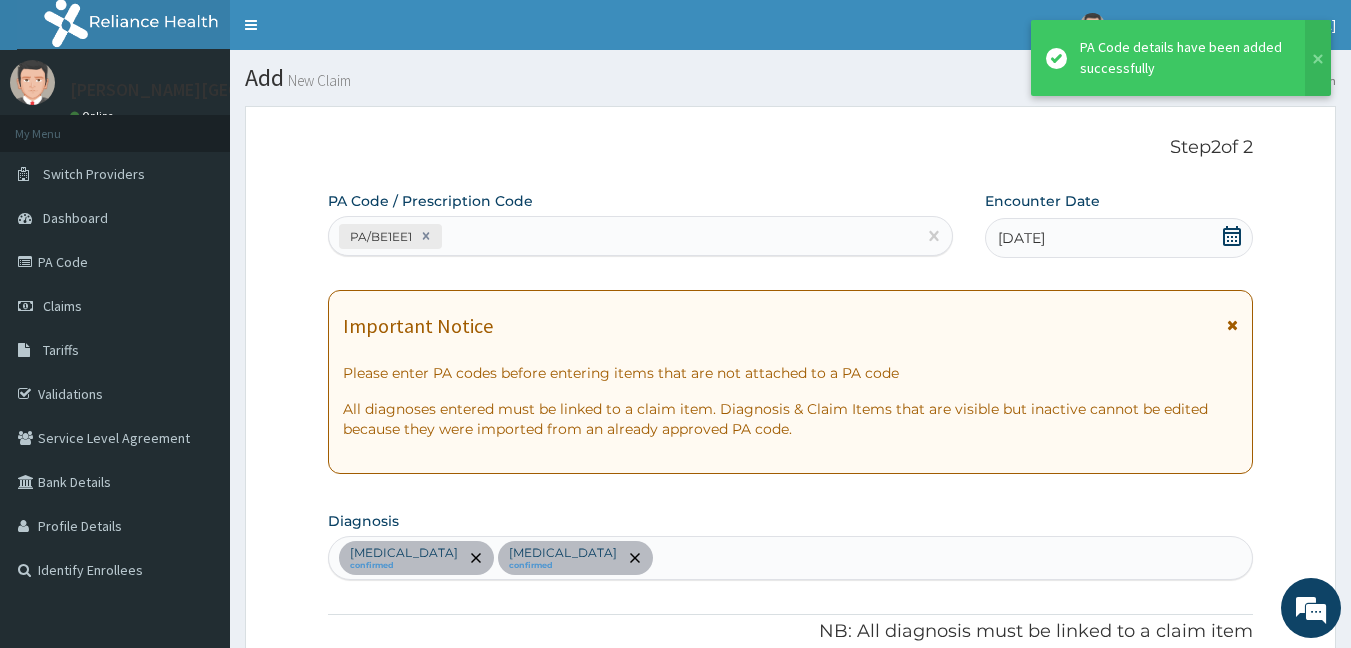 click on "PA/BE1EE1" at bounding box center (623, 236) 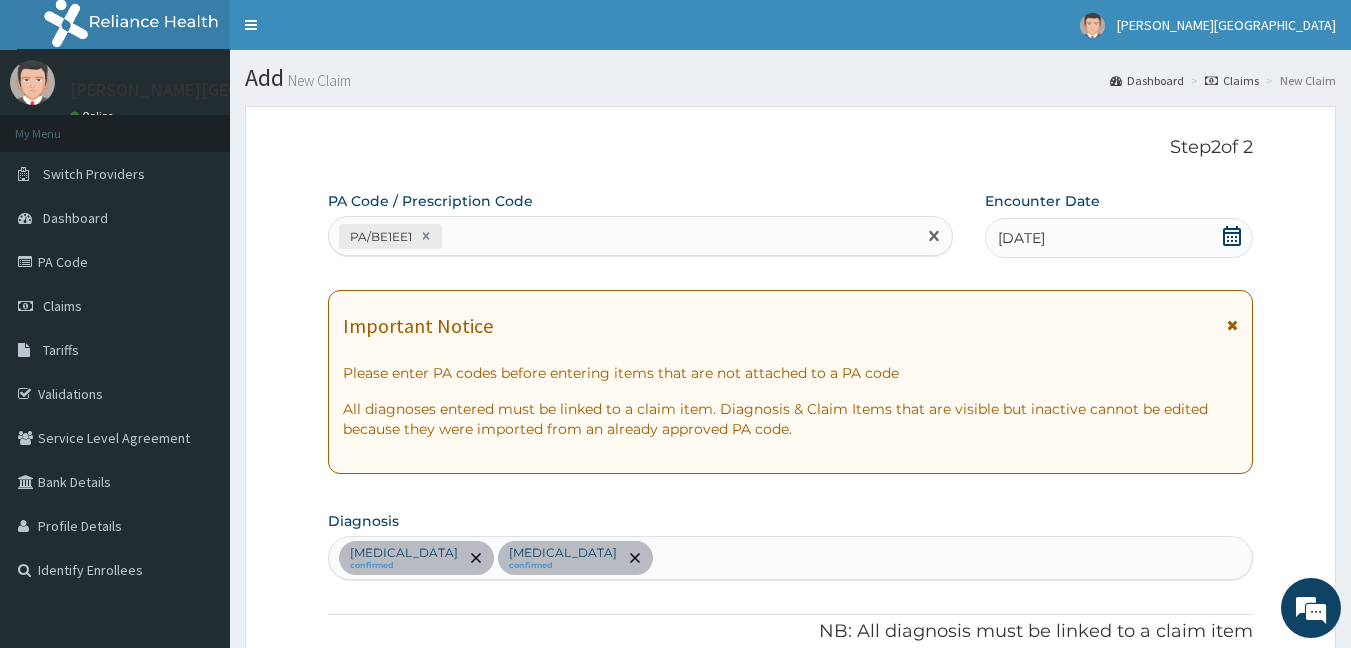 paste on "PA/82844F" 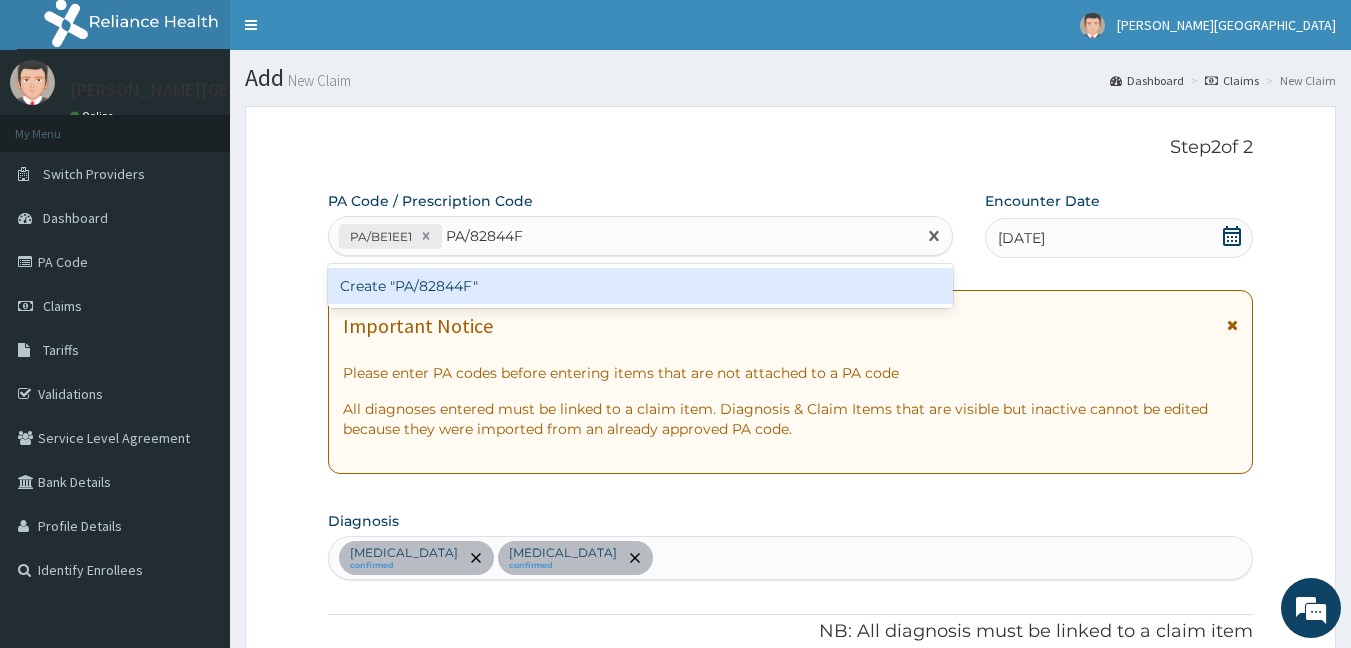 click on "Create "PA/82844F"" at bounding box center [641, 286] 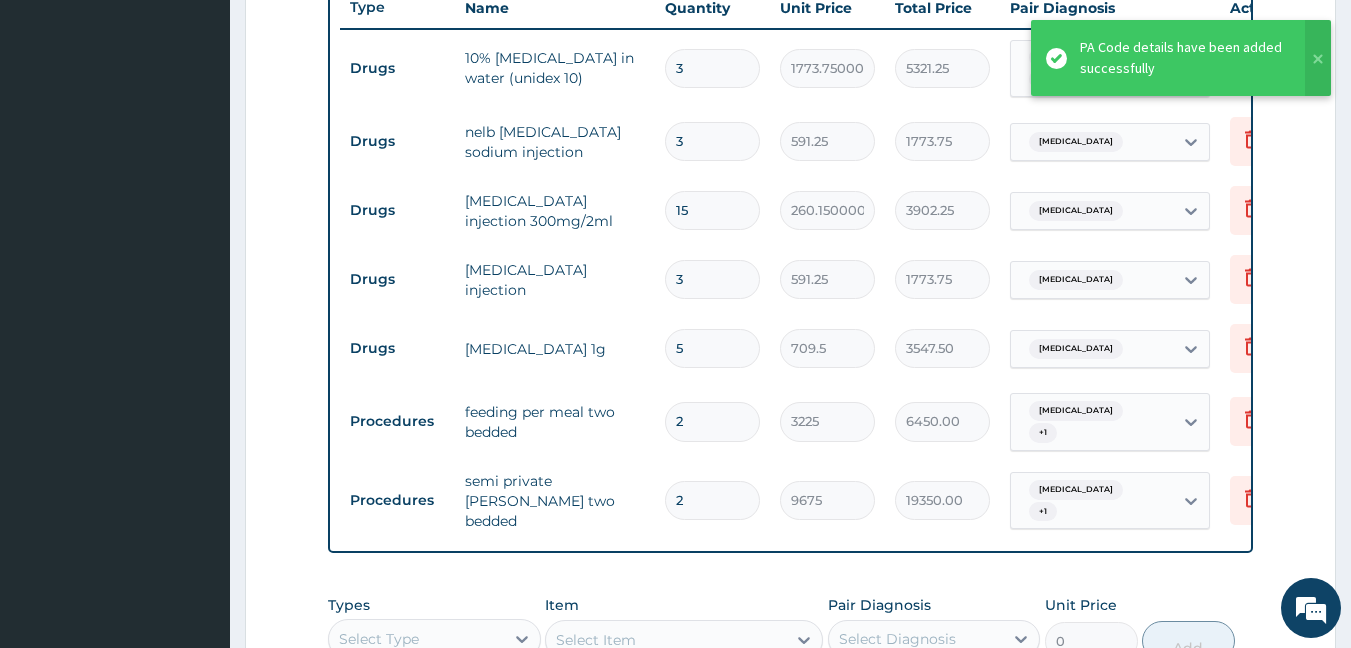 scroll, scrollTop: 722, scrollLeft: 0, axis: vertical 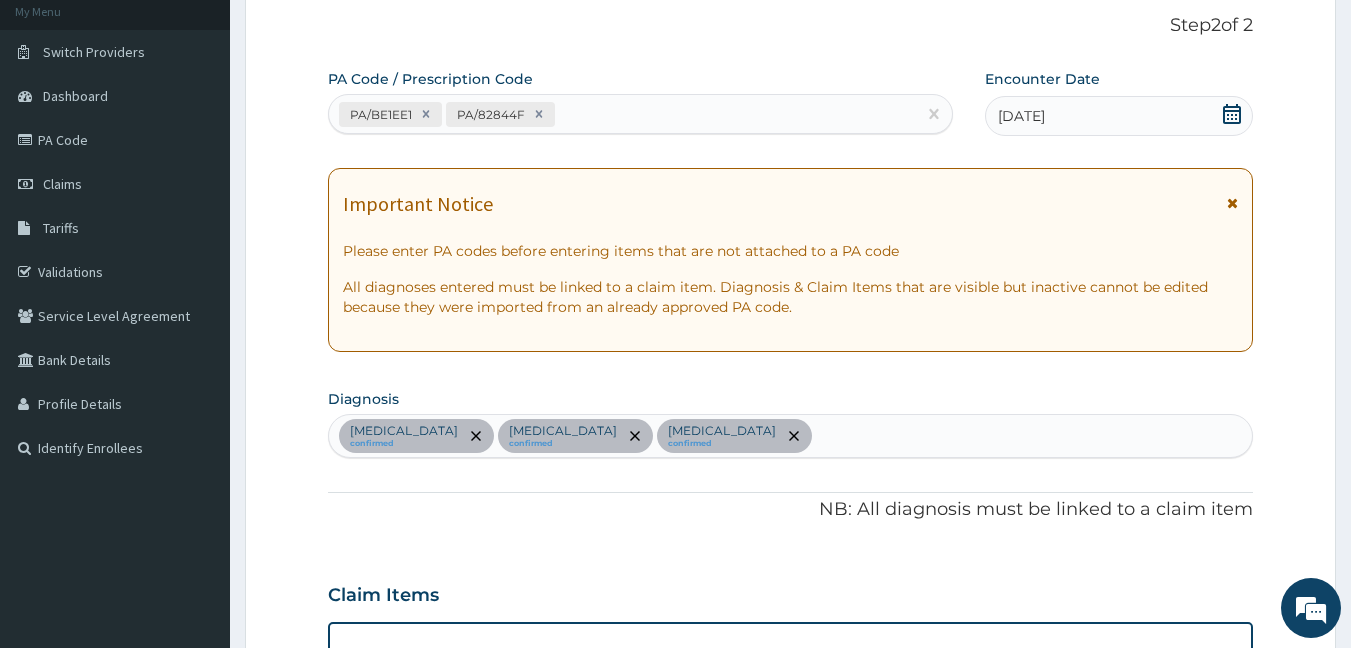 click on "PA/BE1EE1 PA/82844F" at bounding box center [623, 114] 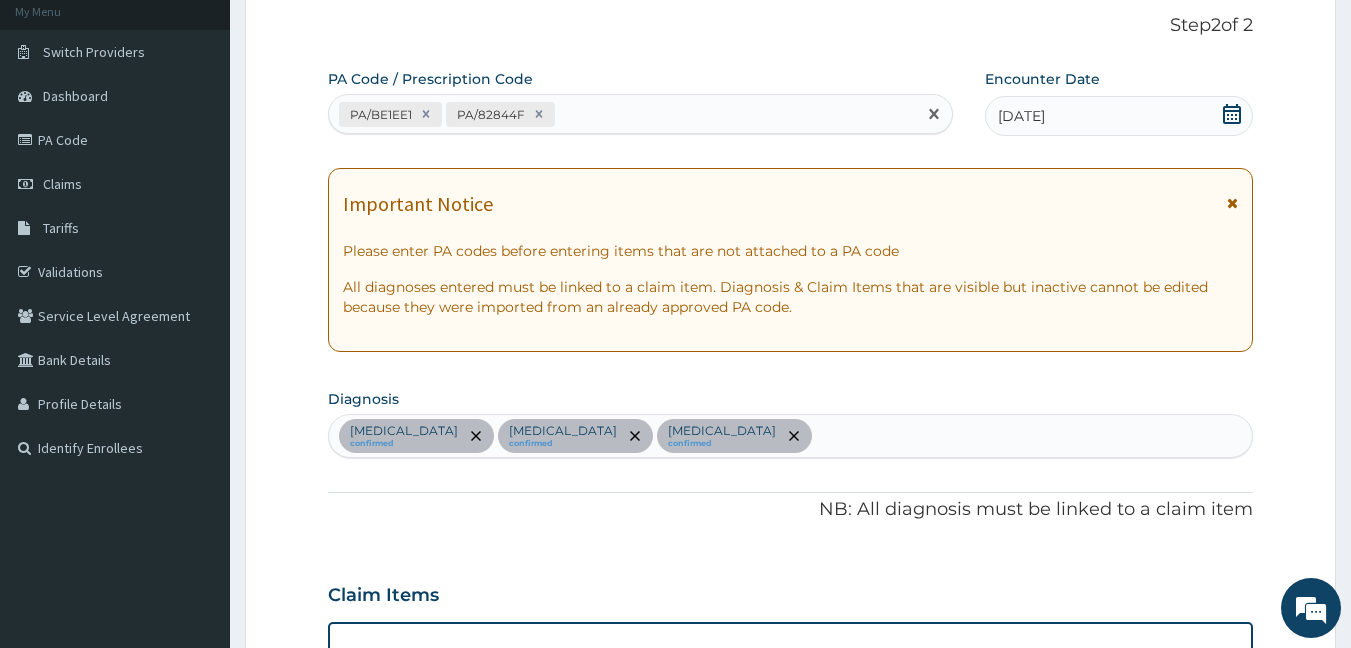paste on "PA/1DB080" 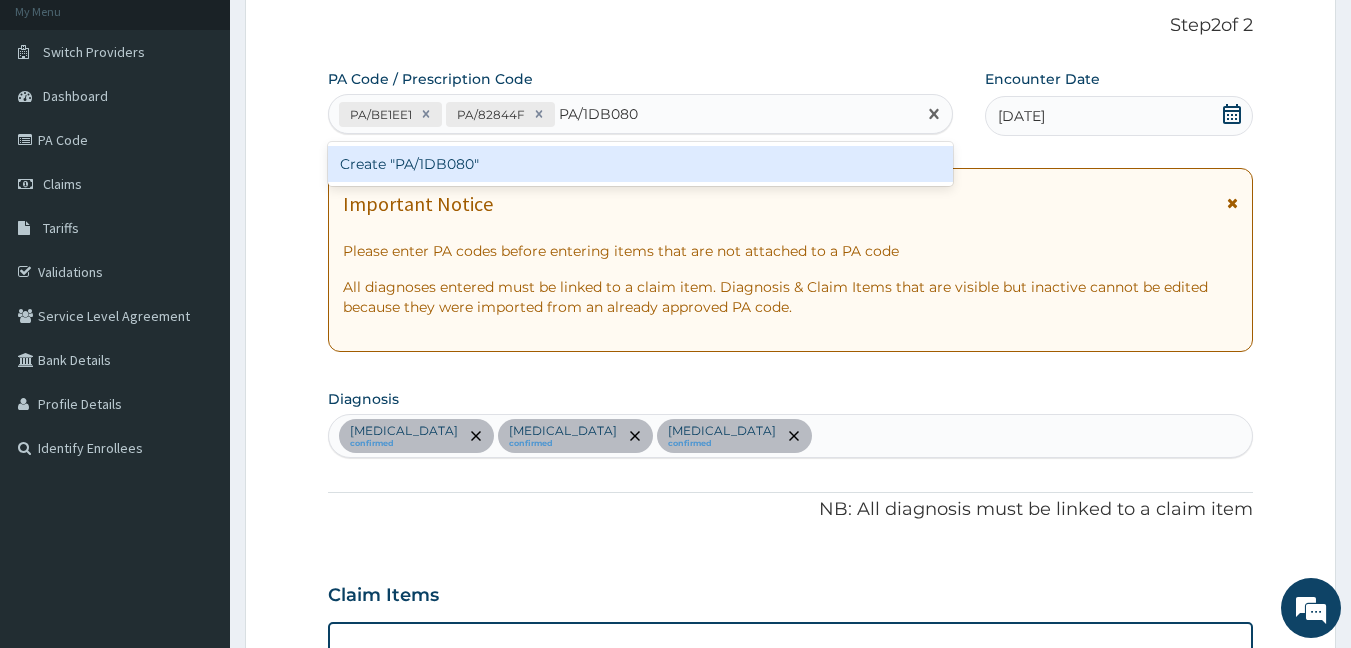 click on "Create "PA/1DB080"" at bounding box center (641, 164) 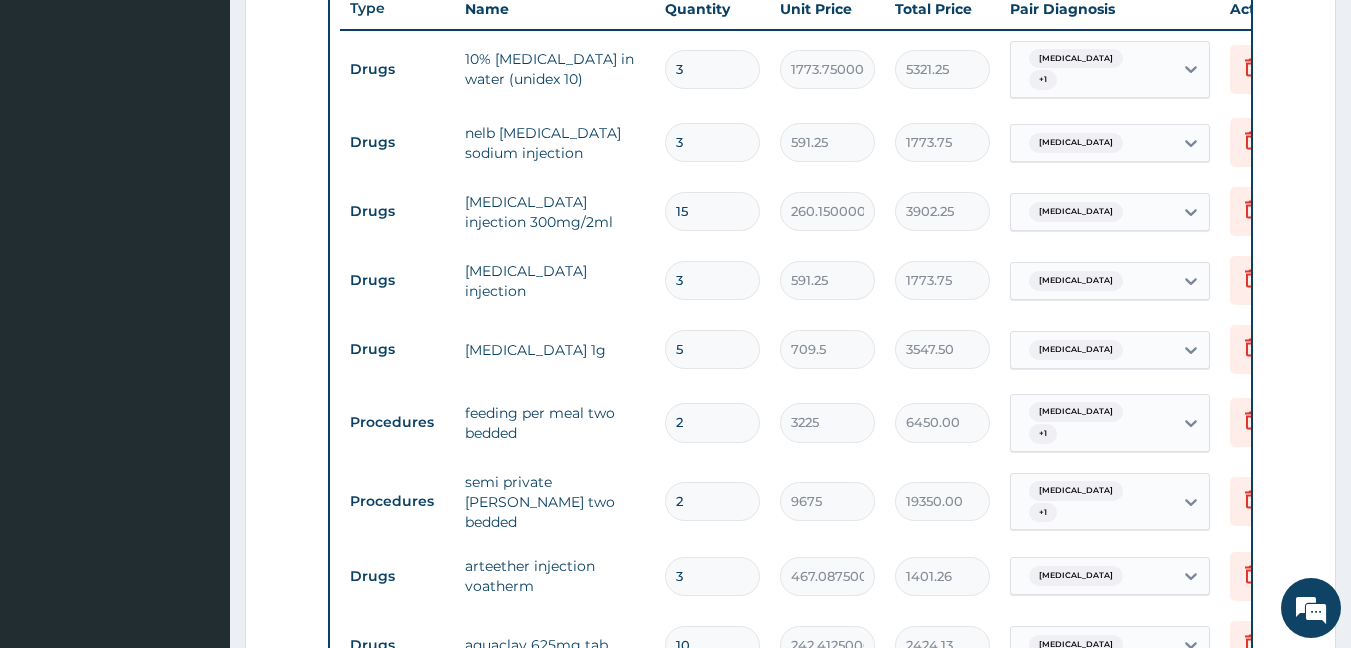 scroll, scrollTop: 951, scrollLeft: 0, axis: vertical 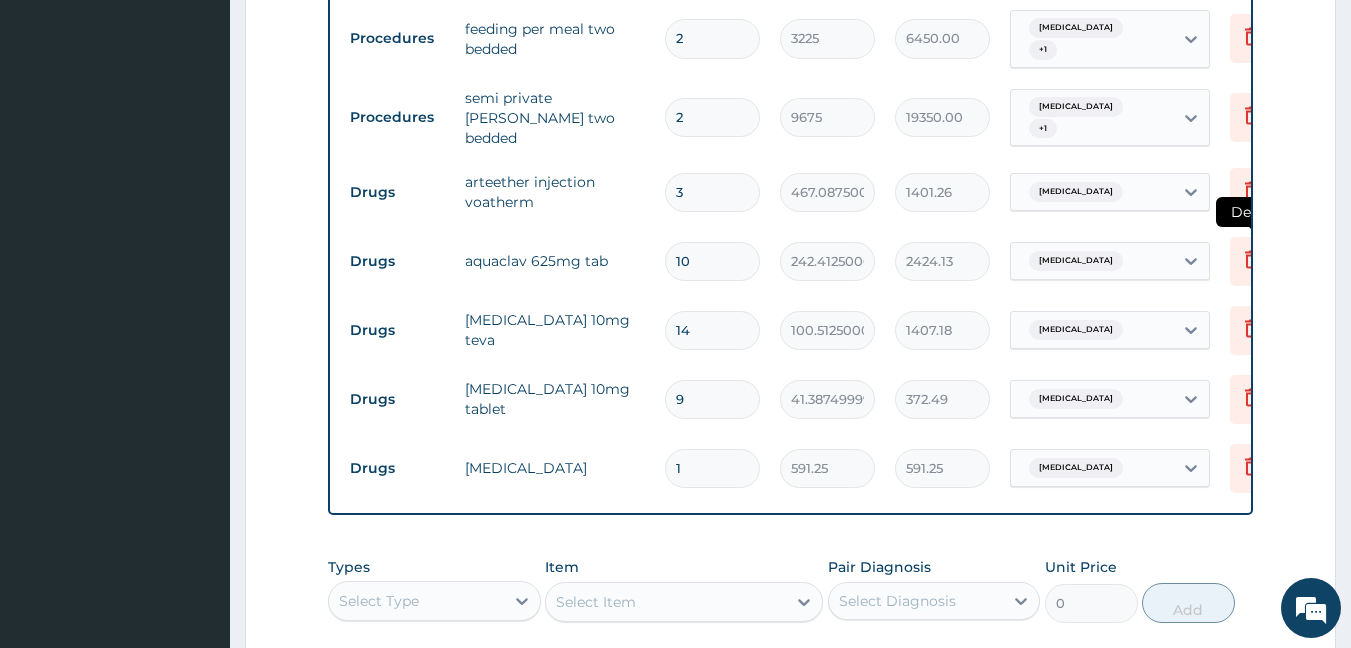 click 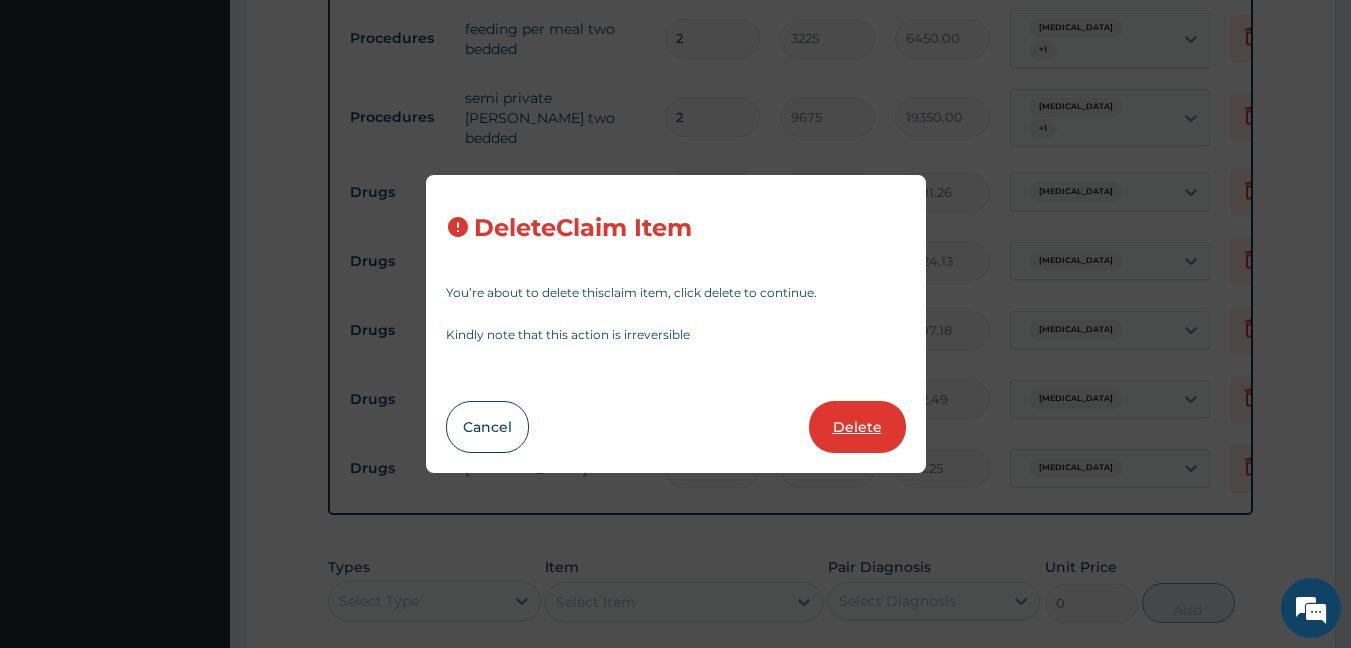 click on "Delete" at bounding box center [857, 427] 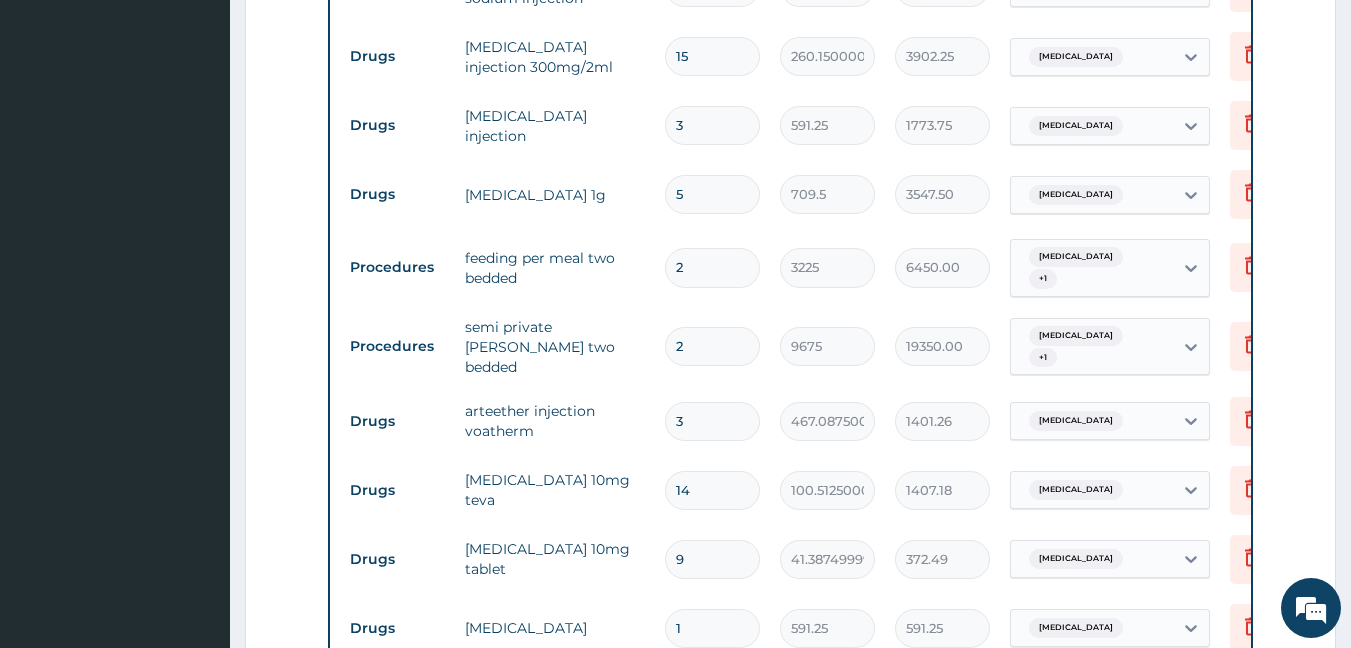 scroll, scrollTop: 951, scrollLeft: 0, axis: vertical 